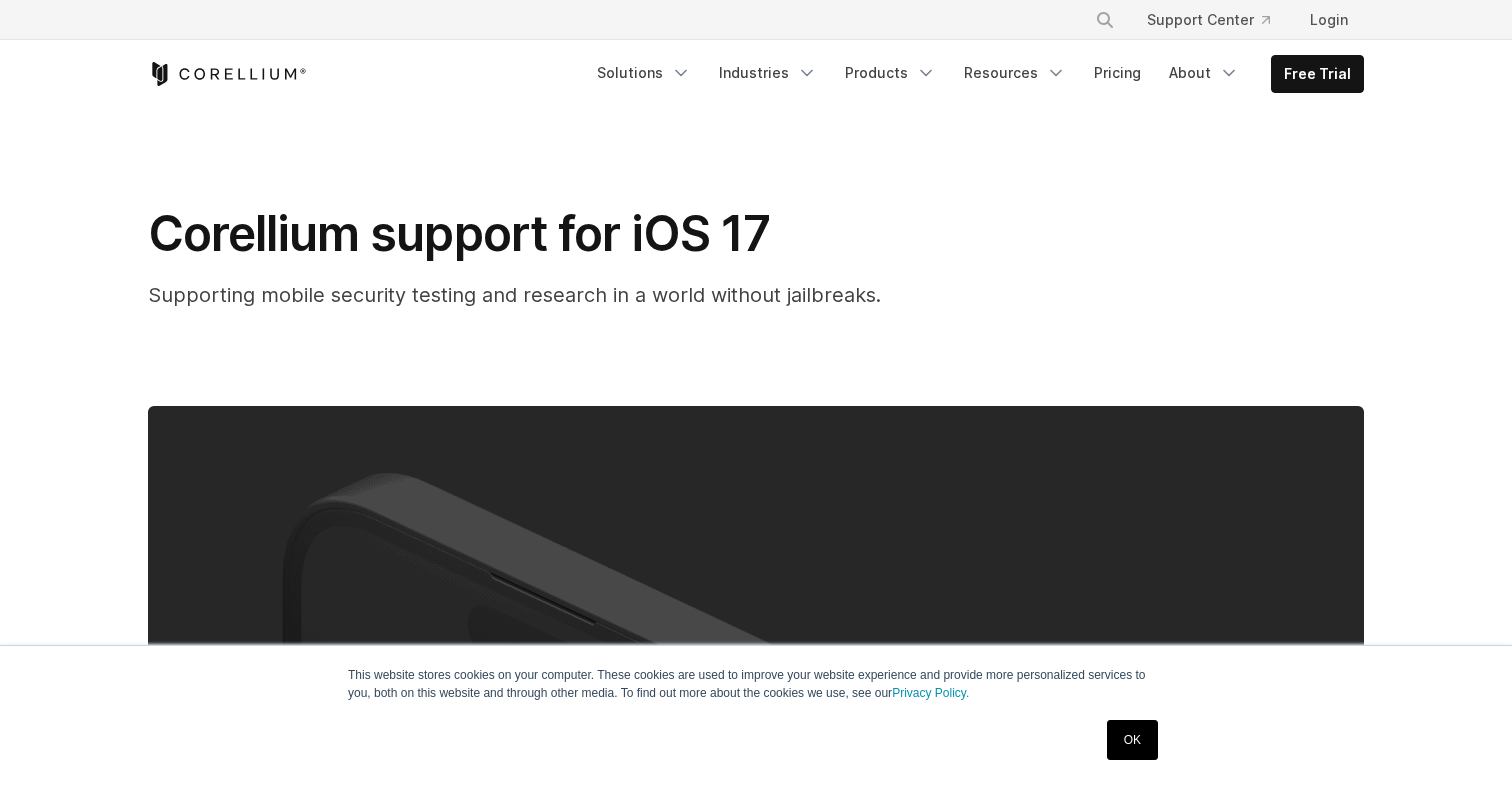 scroll, scrollTop: 19, scrollLeft: 0, axis: vertical 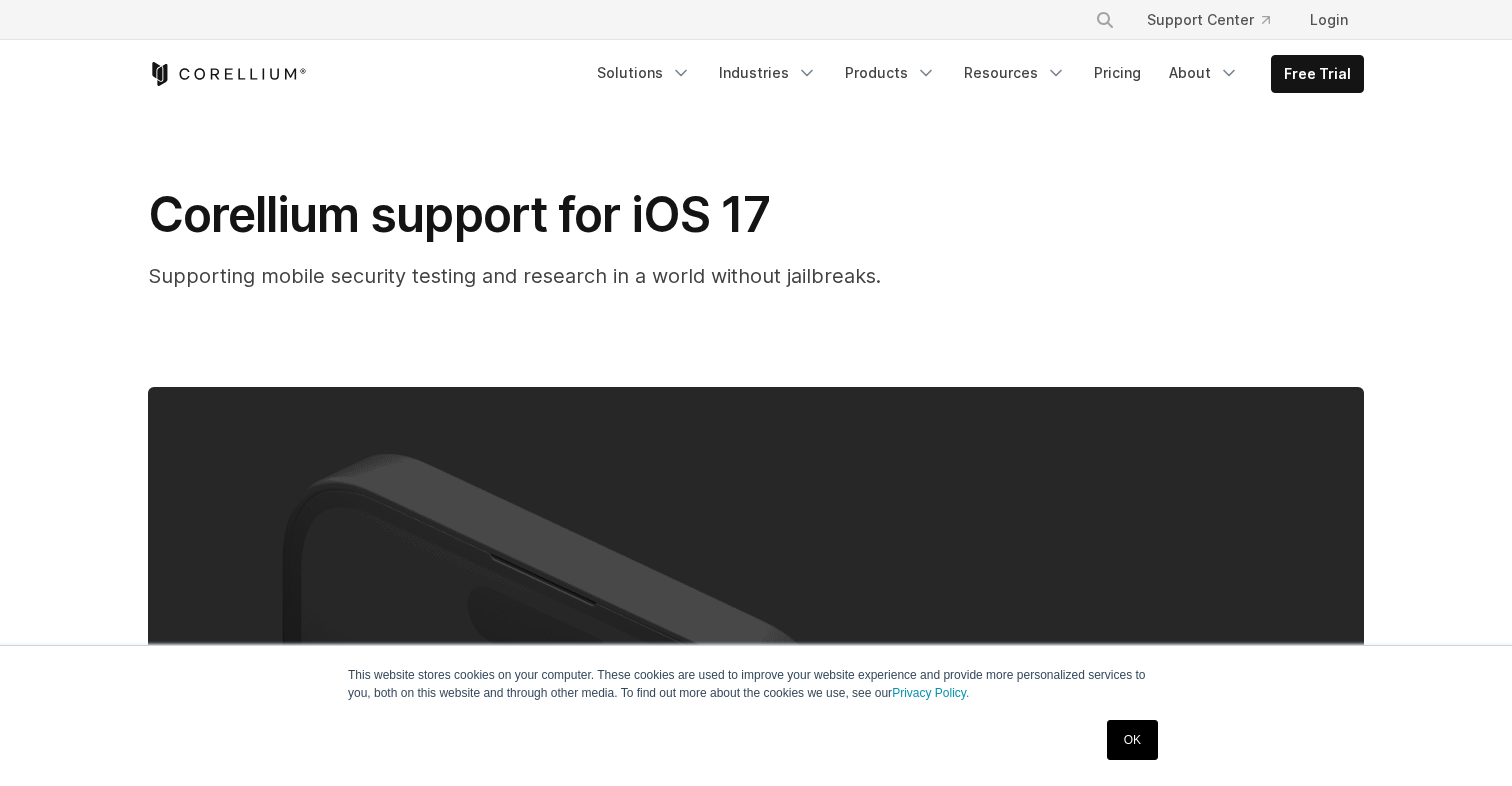 click on "OK" at bounding box center (1132, 740) 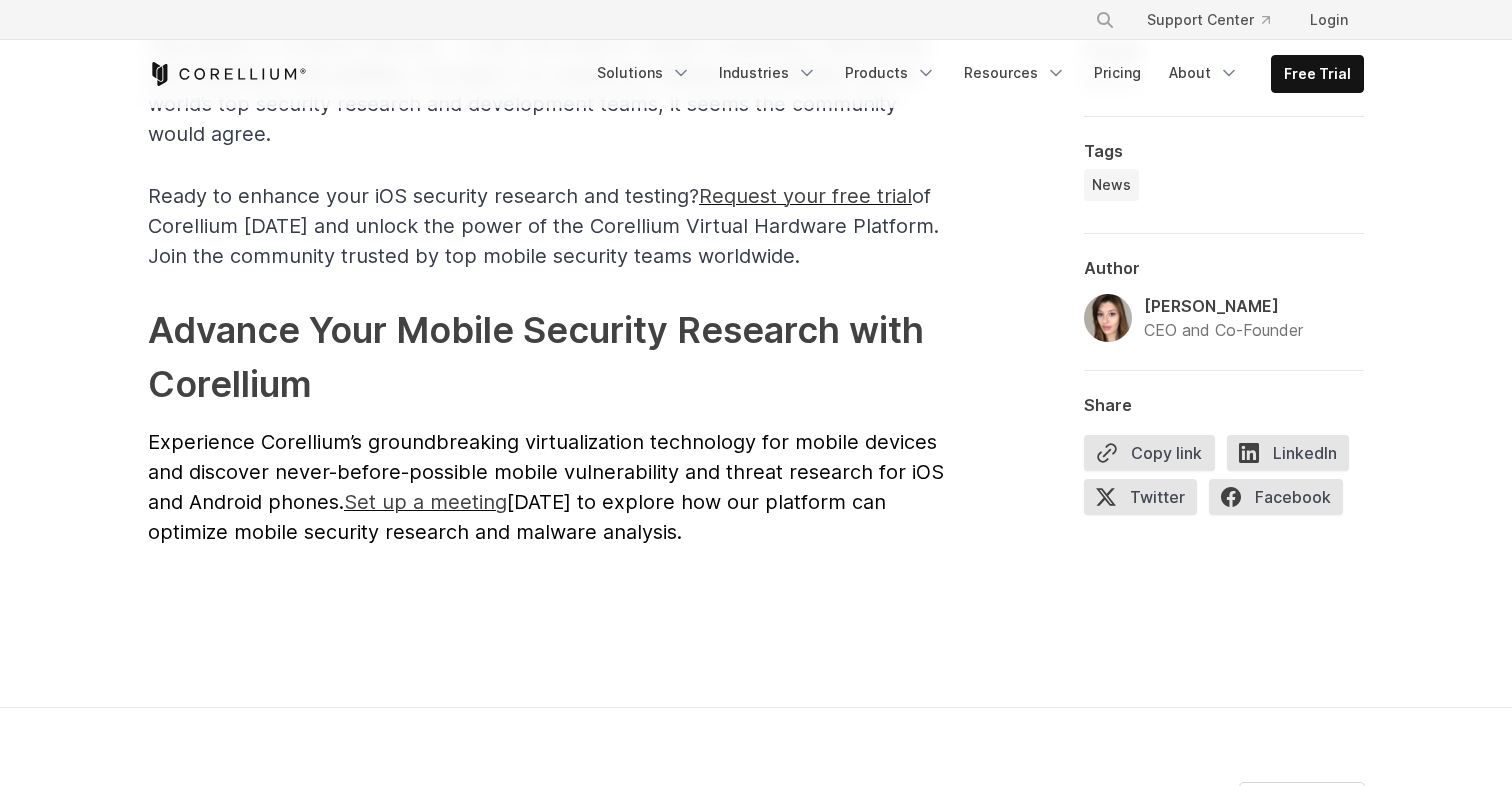 scroll, scrollTop: 4262, scrollLeft: 0, axis: vertical 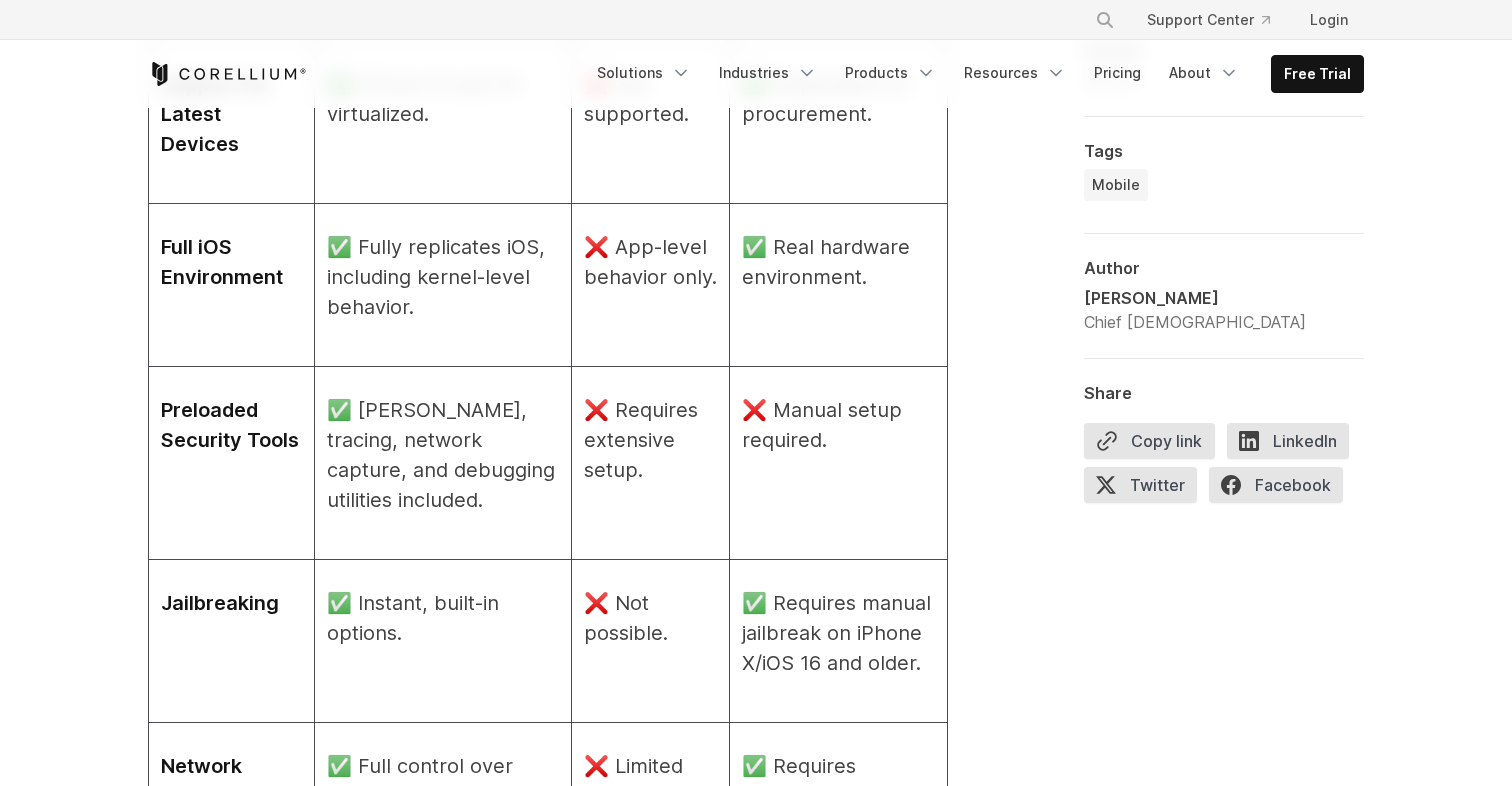 click on "Jailbreaking" at bounding box center (220, 603) 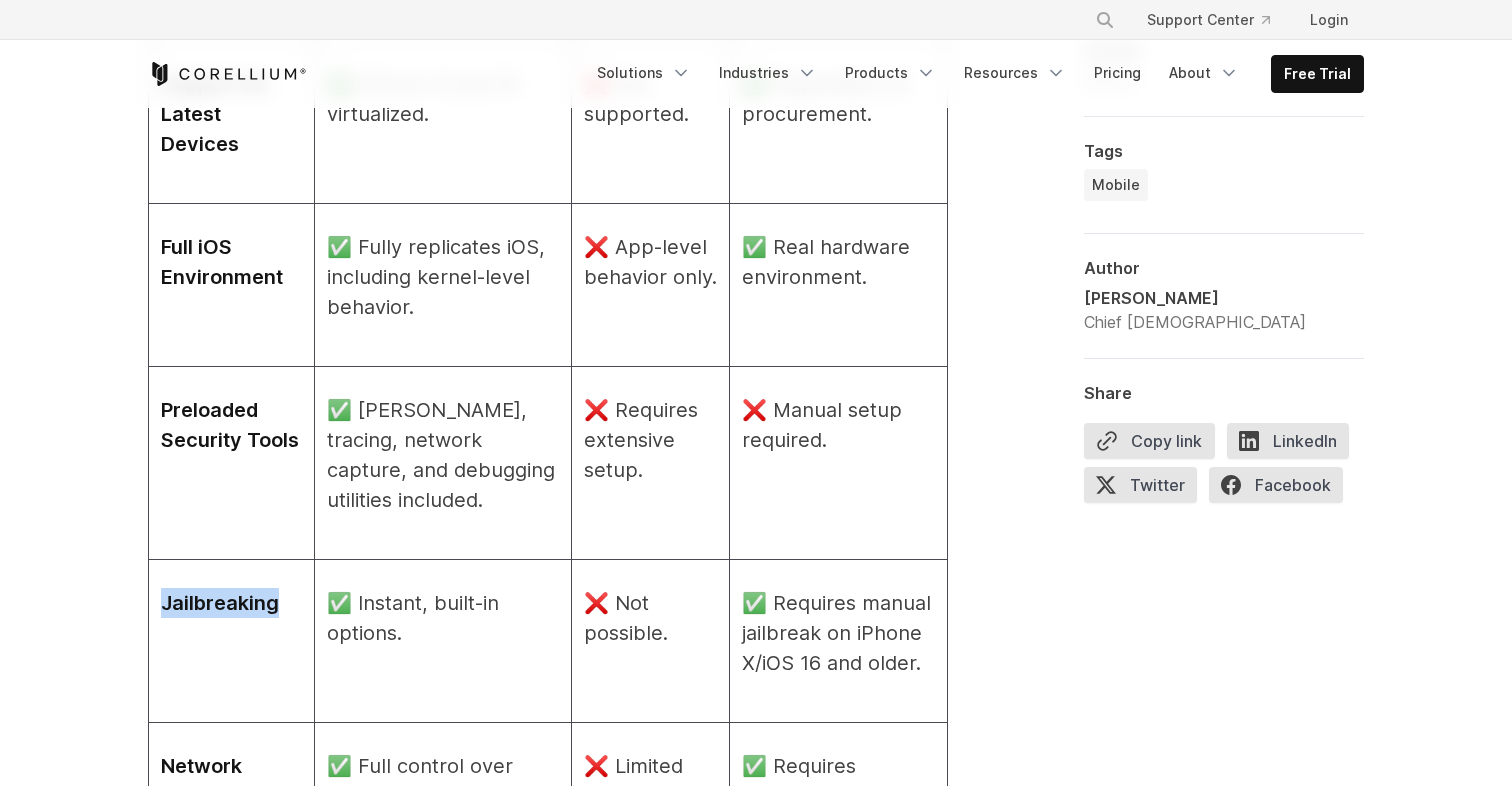 click on "Jailbreaking" at bounding box center [220, 603] 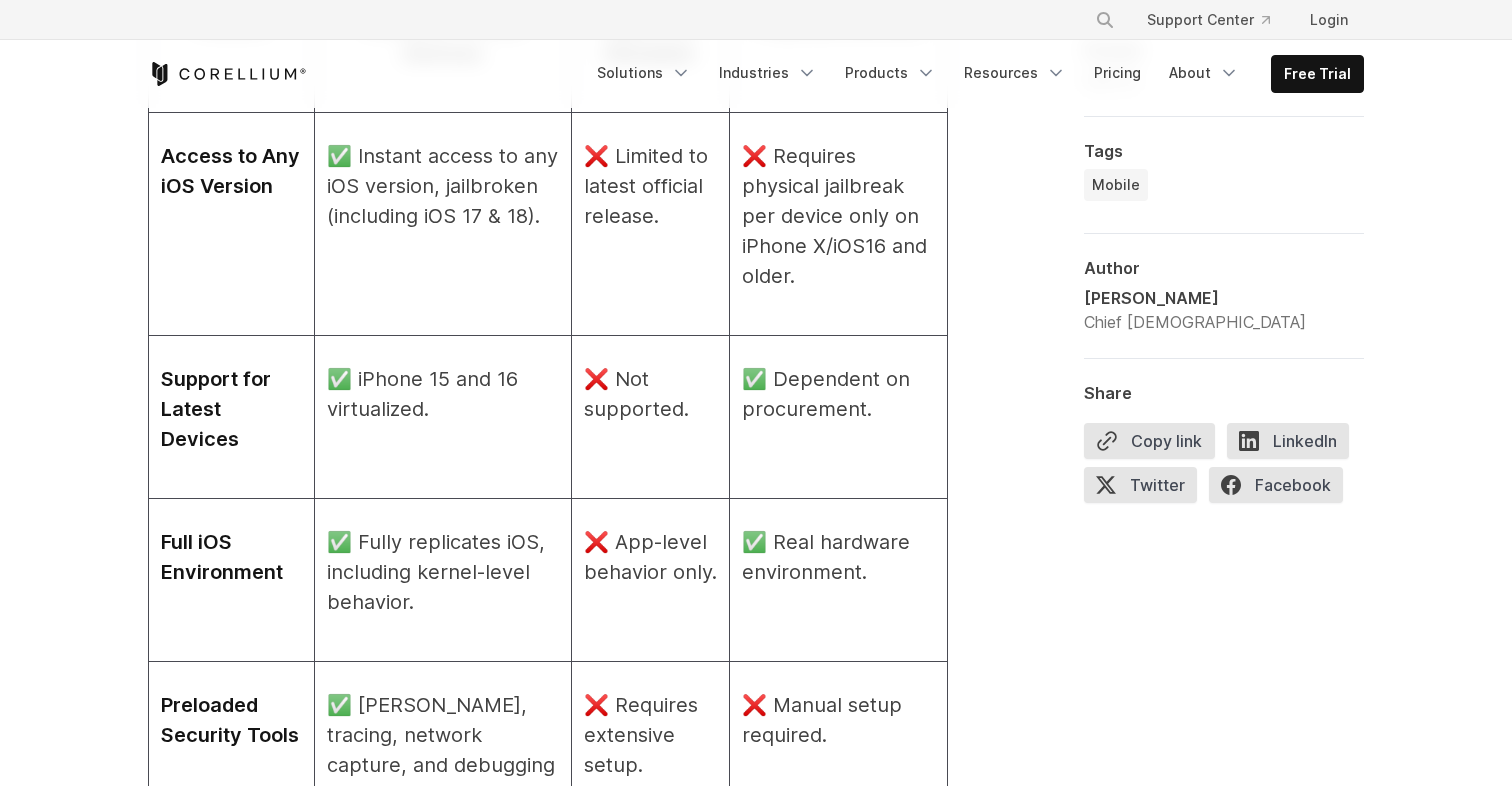 scroll, scrollTop: 2313, scrollLeft: 0, axis: vertical 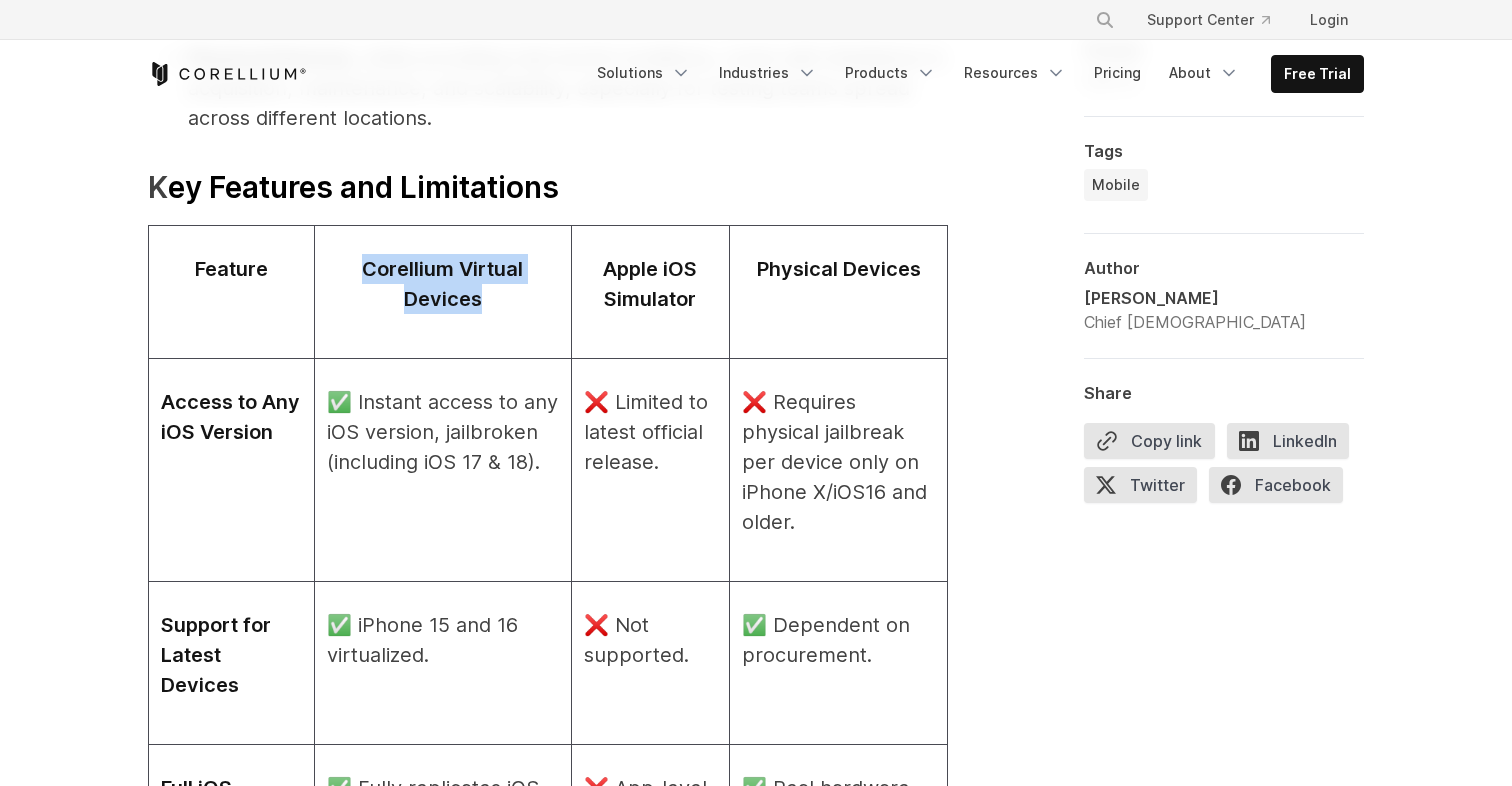 drag, startPoint x: 348, startPoint y: 255, endPoint x: 479, endPoint y: 299, distance: 138.1919 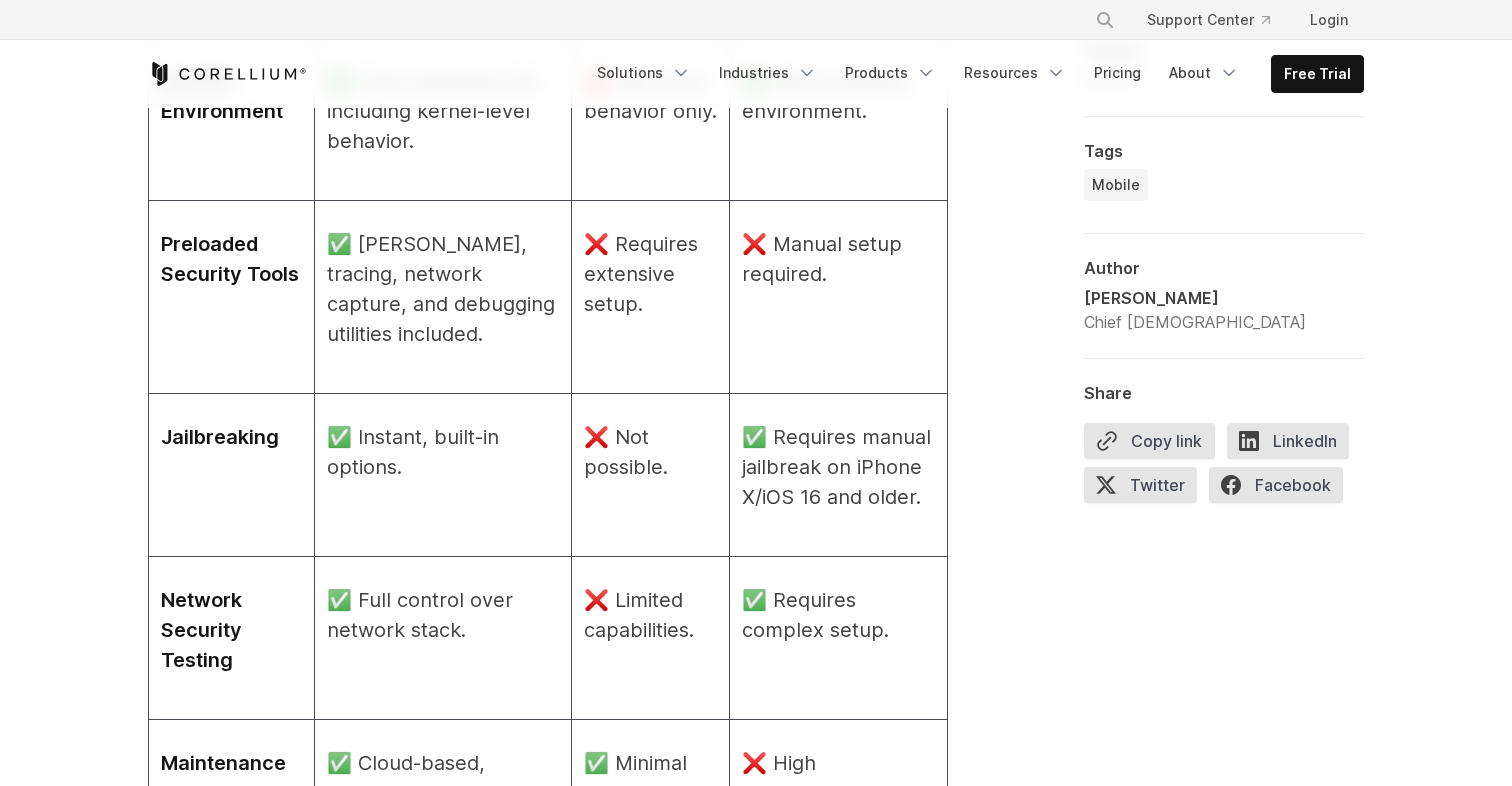 scroll, scrollTop: 3047, scrollLeft: 0, axis: vertical 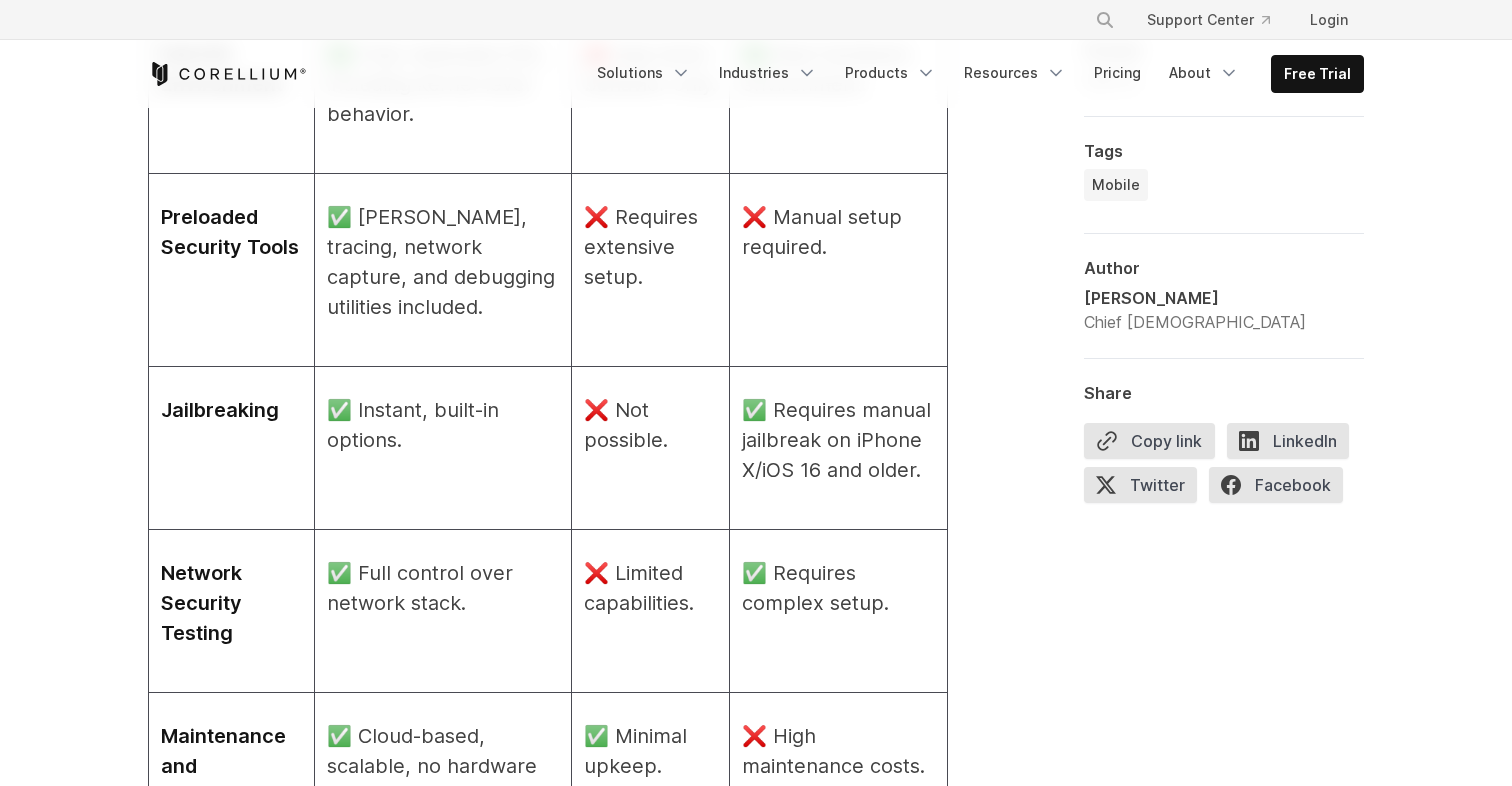 click on "Jailbreaking" at bounding box center (220, 410) 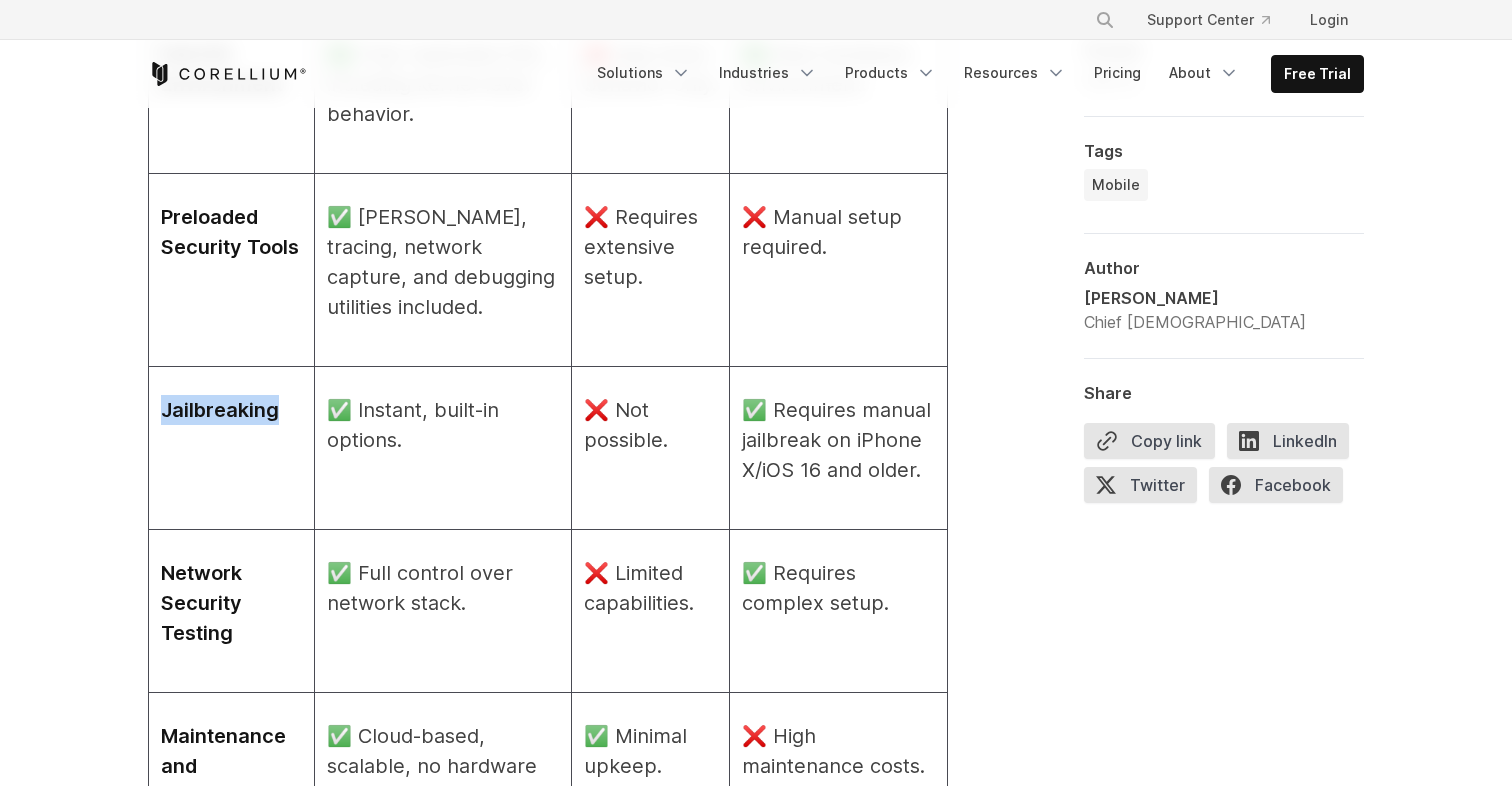click on "Jailbreaking" at bounding box center (220, 410) 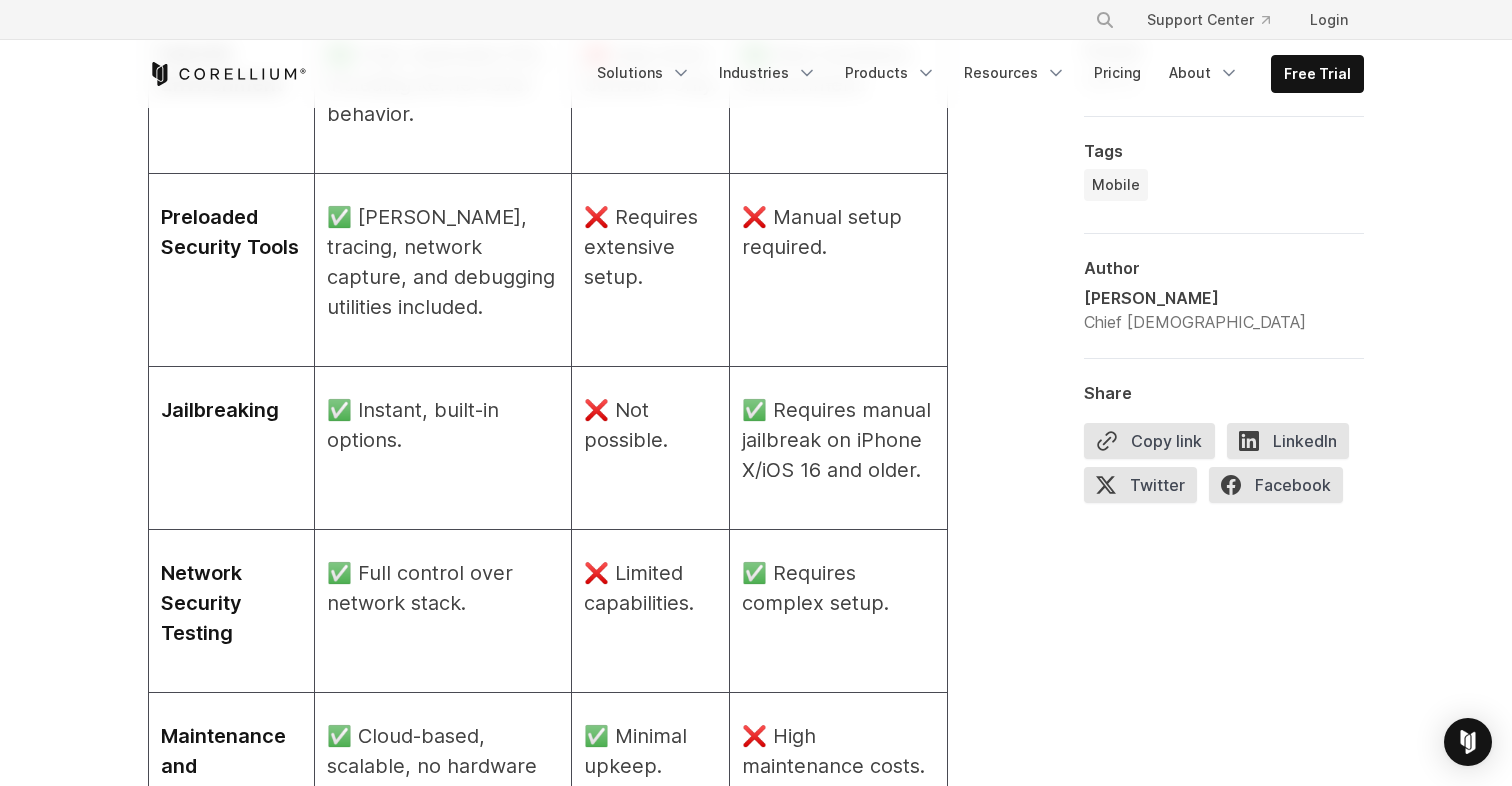 click on "✅ Instant, built-in options." at bounding box center (443, 425) 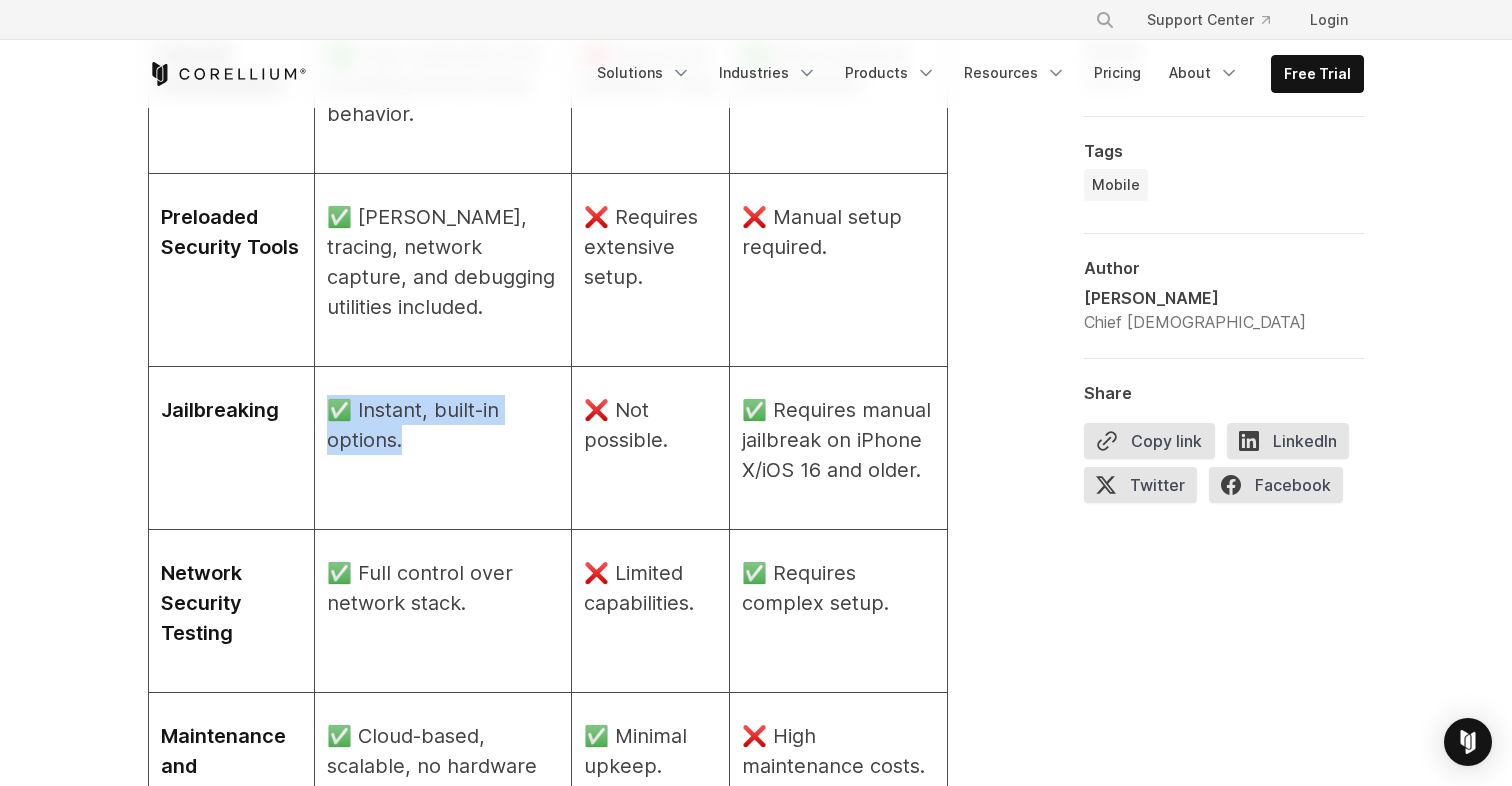drag, startPoint x: 416, startPoint y: 399, endPoint x: 332, endPoint y: 377, distance: 86.833176 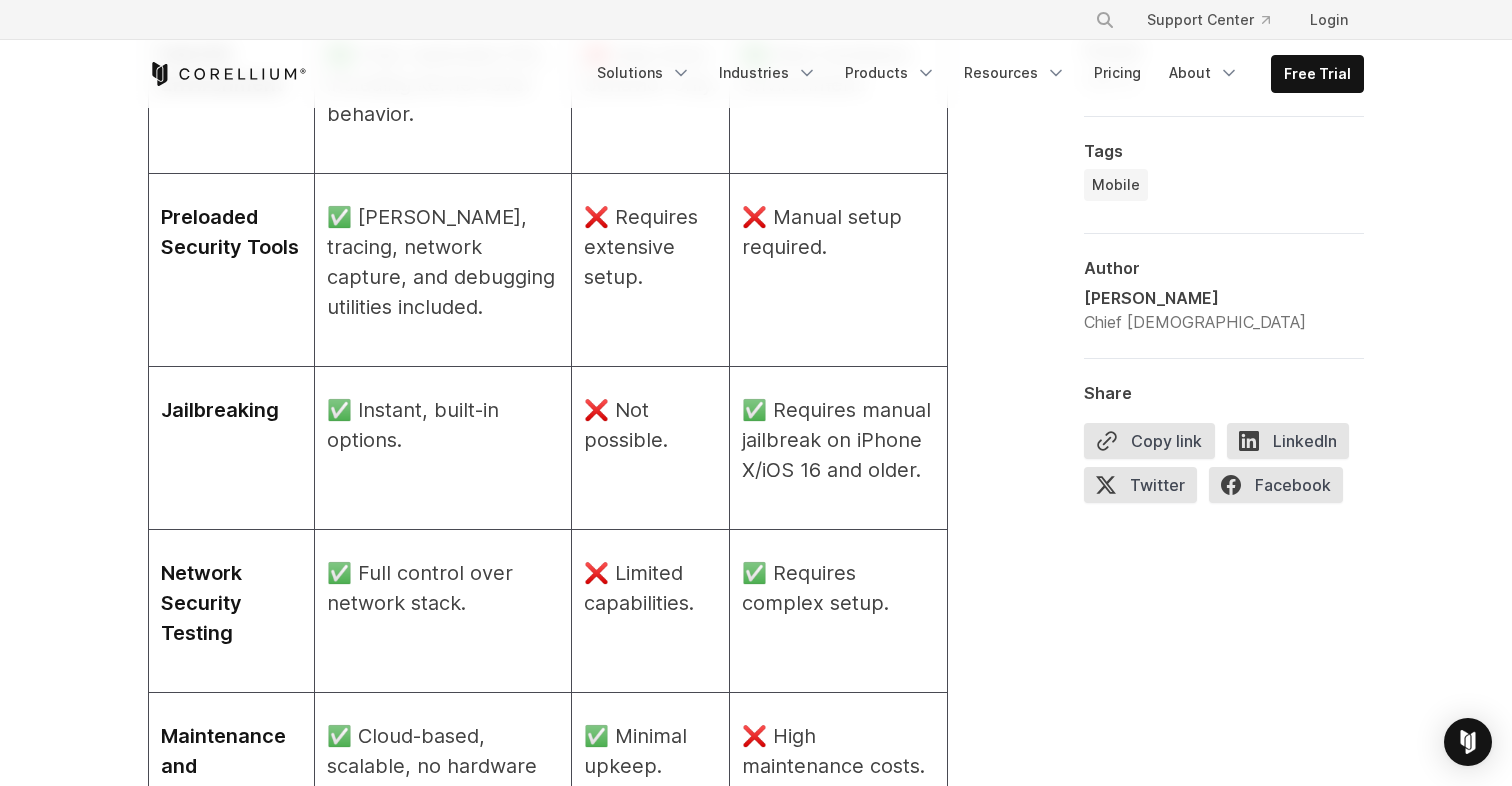 click on "Jailbreaking" at bounding box center [220, 410] 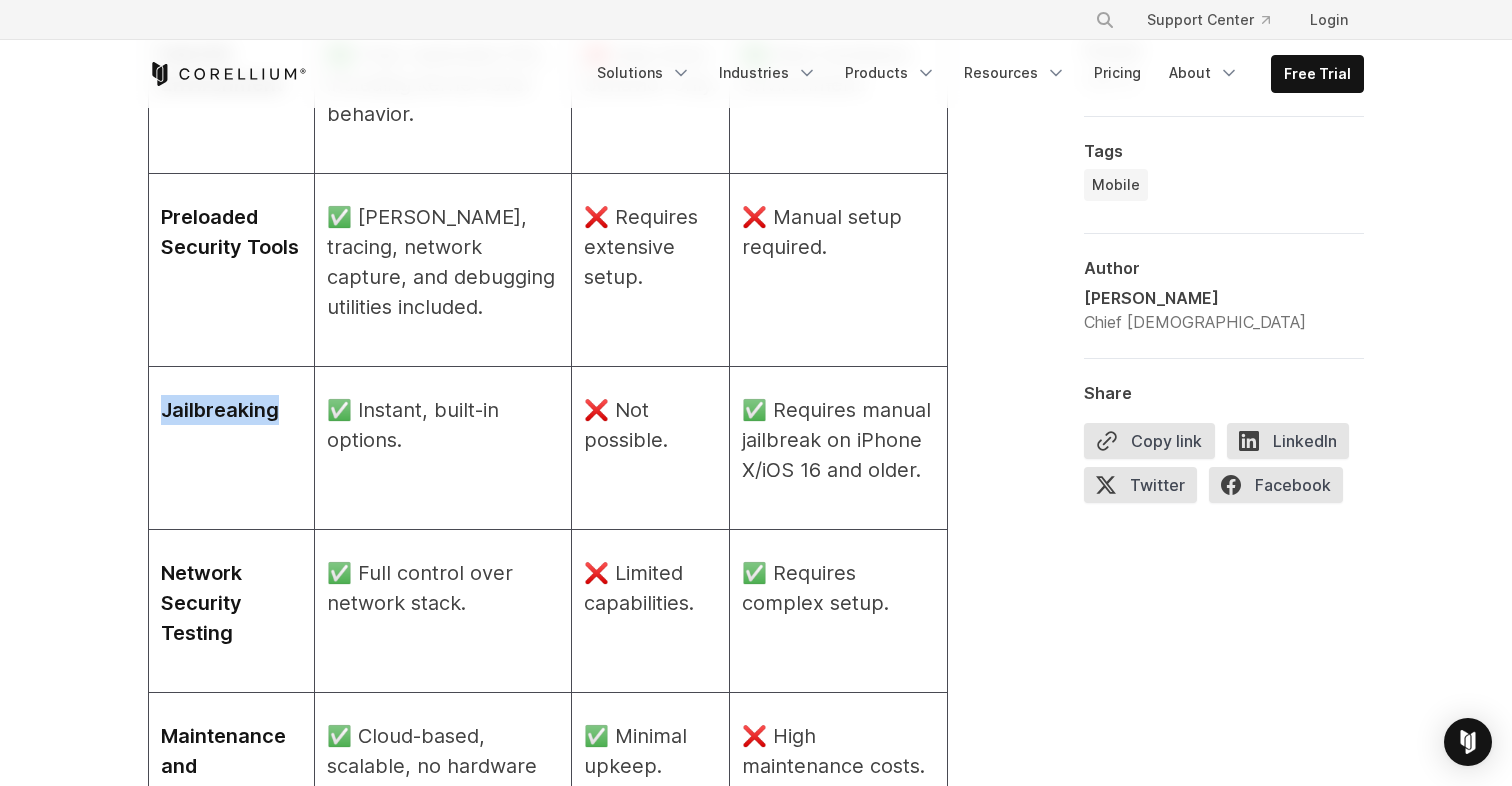 click on "Jailbreaking" at bounding box center (220, 410) 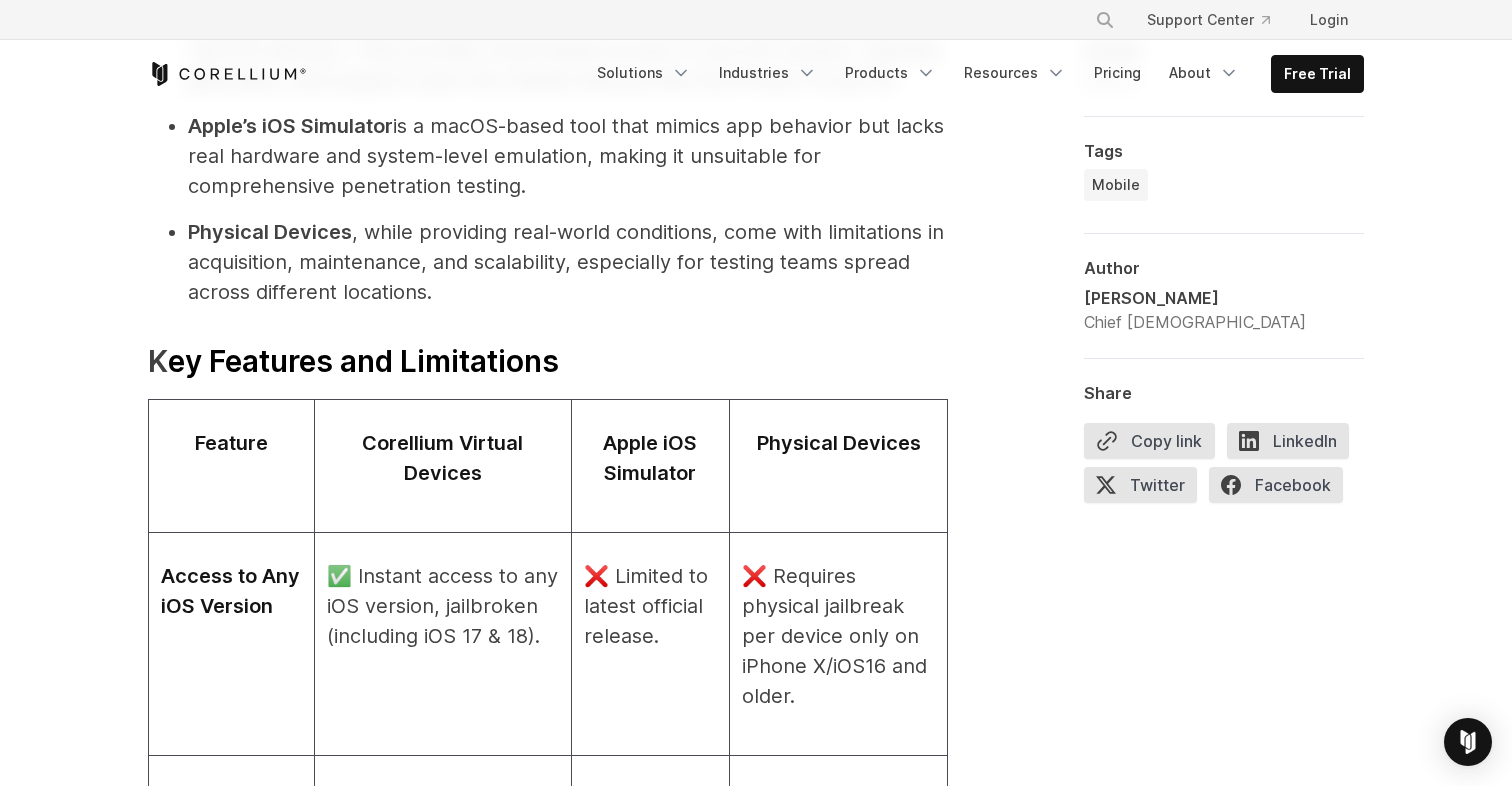 scroll, scrollTop: 2127, scrollLeft: 0, axis: vertical 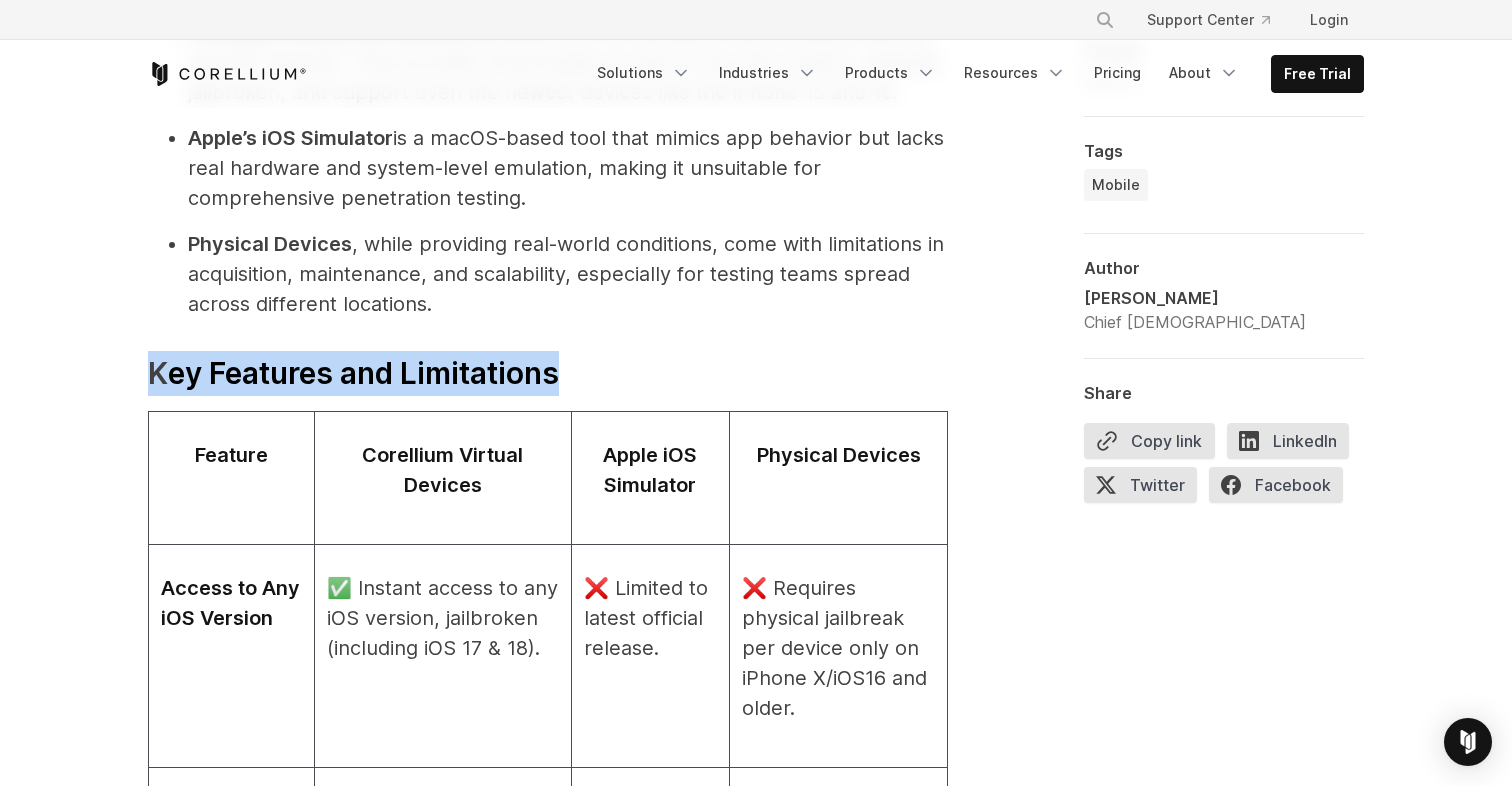 drag, startPoint x: 139, startPoint y: 376, endPoint x: 551, endPoint y: 404, distance: 412.95035 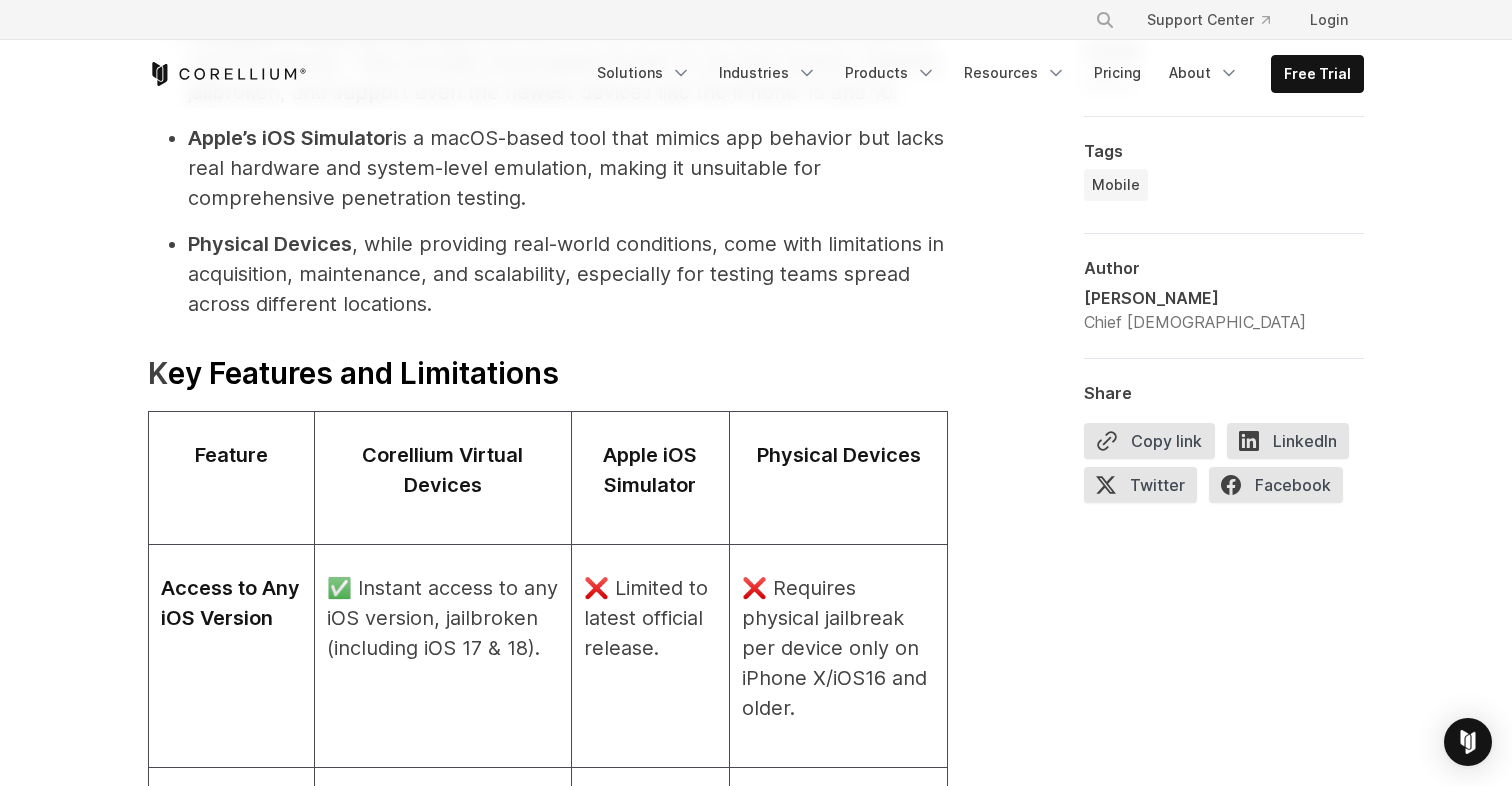 click on "Corellium Virtual Devices" at bounding box center (443, 470) 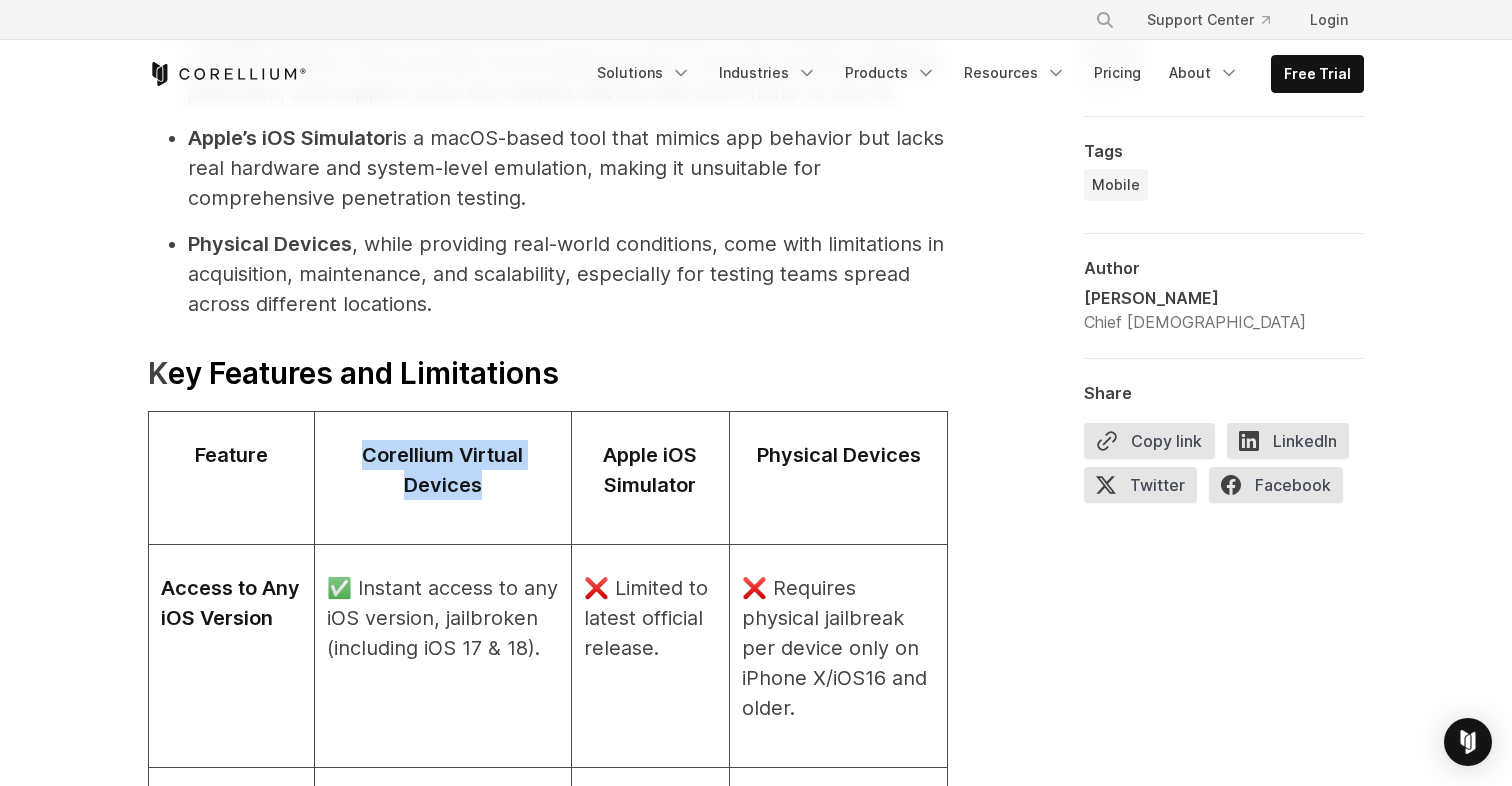 drag, startPoint x: 497, startPoint y: 485, endPoint x: 337, endPoint y: 442, distance: 165.6774 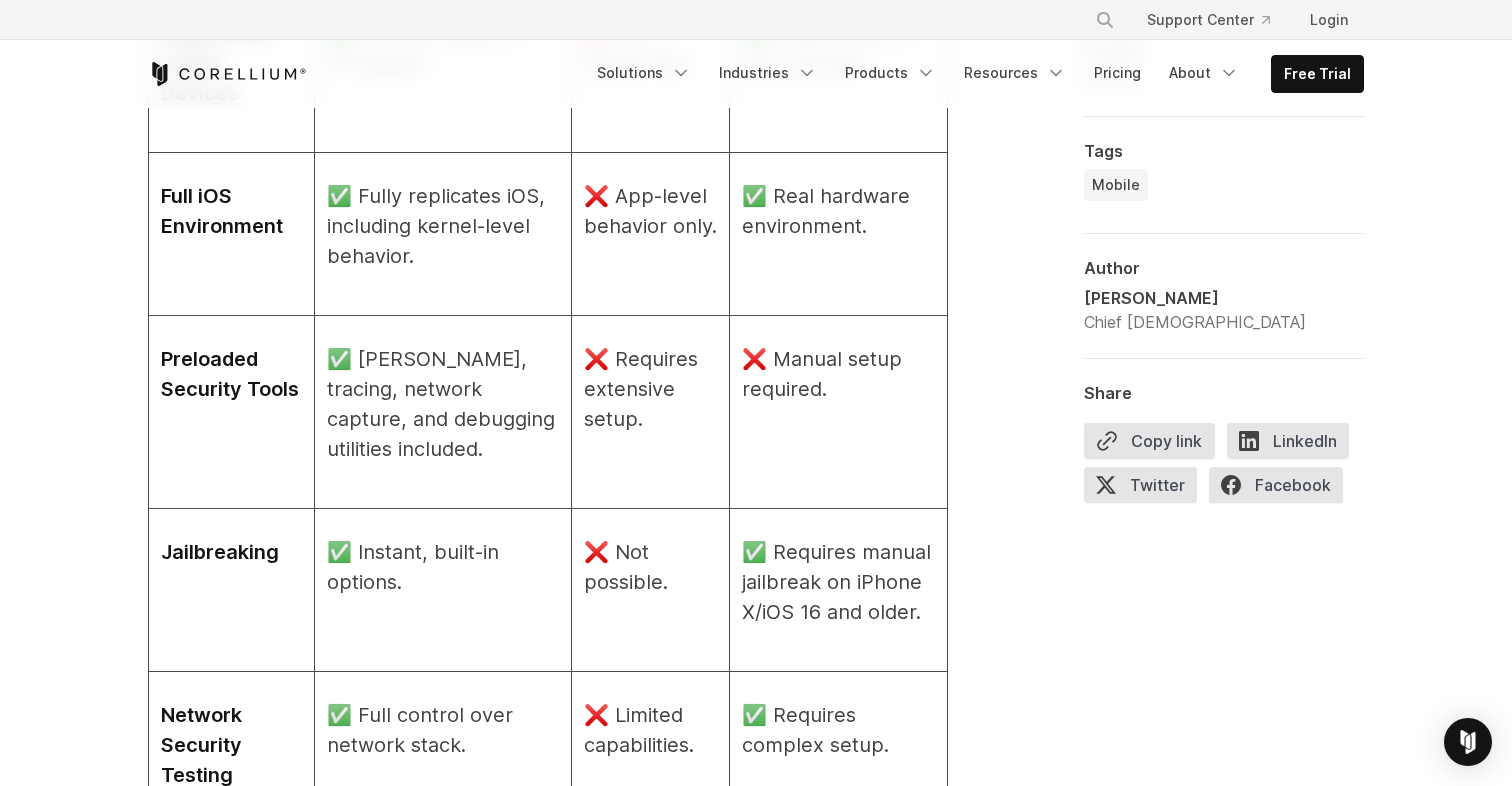 scroll, scrollTop: 2917, scrollLeft: 0, axis: vertical 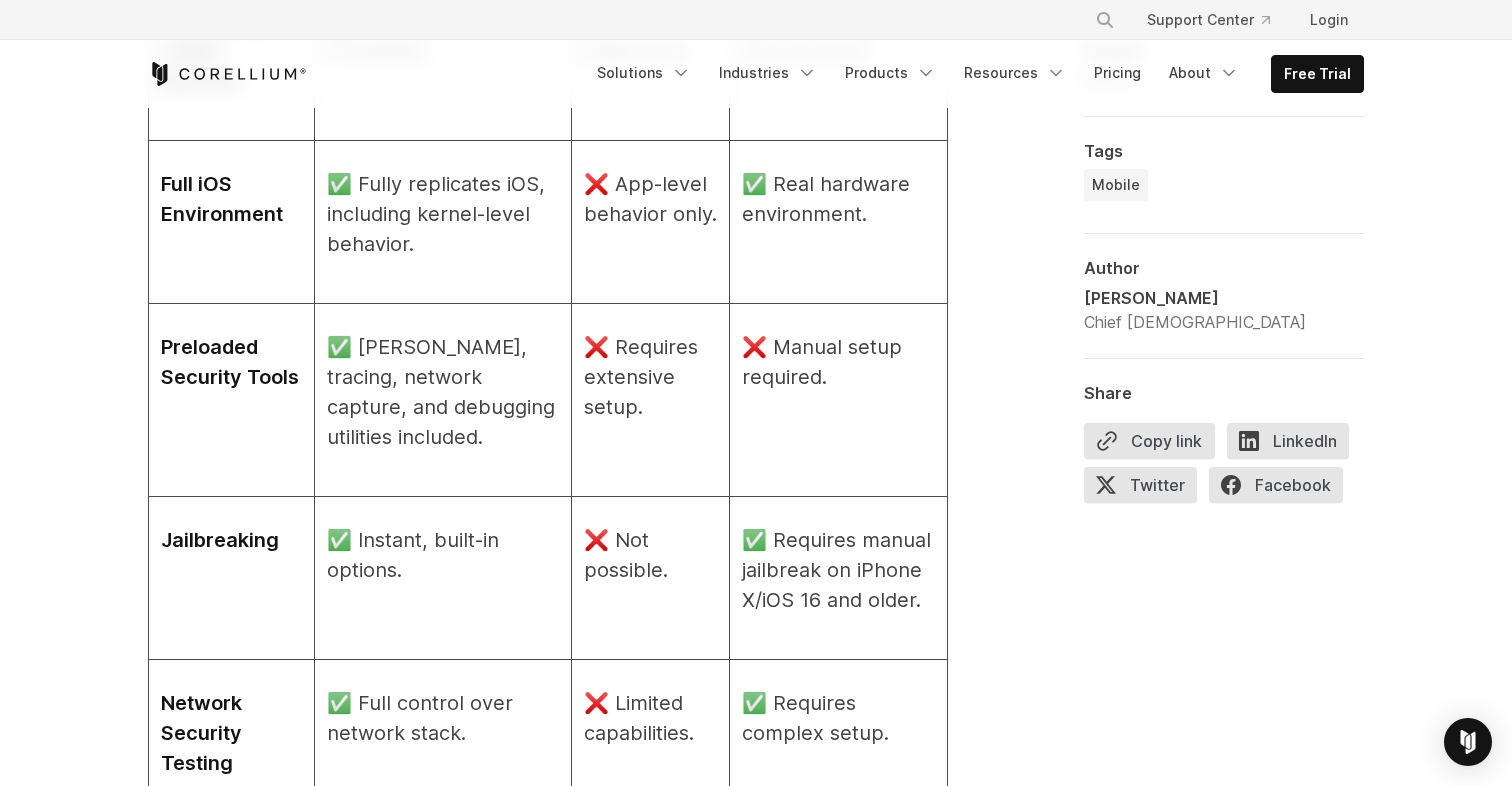 click on "Jailbreaking" at bounding box center [220, 540] 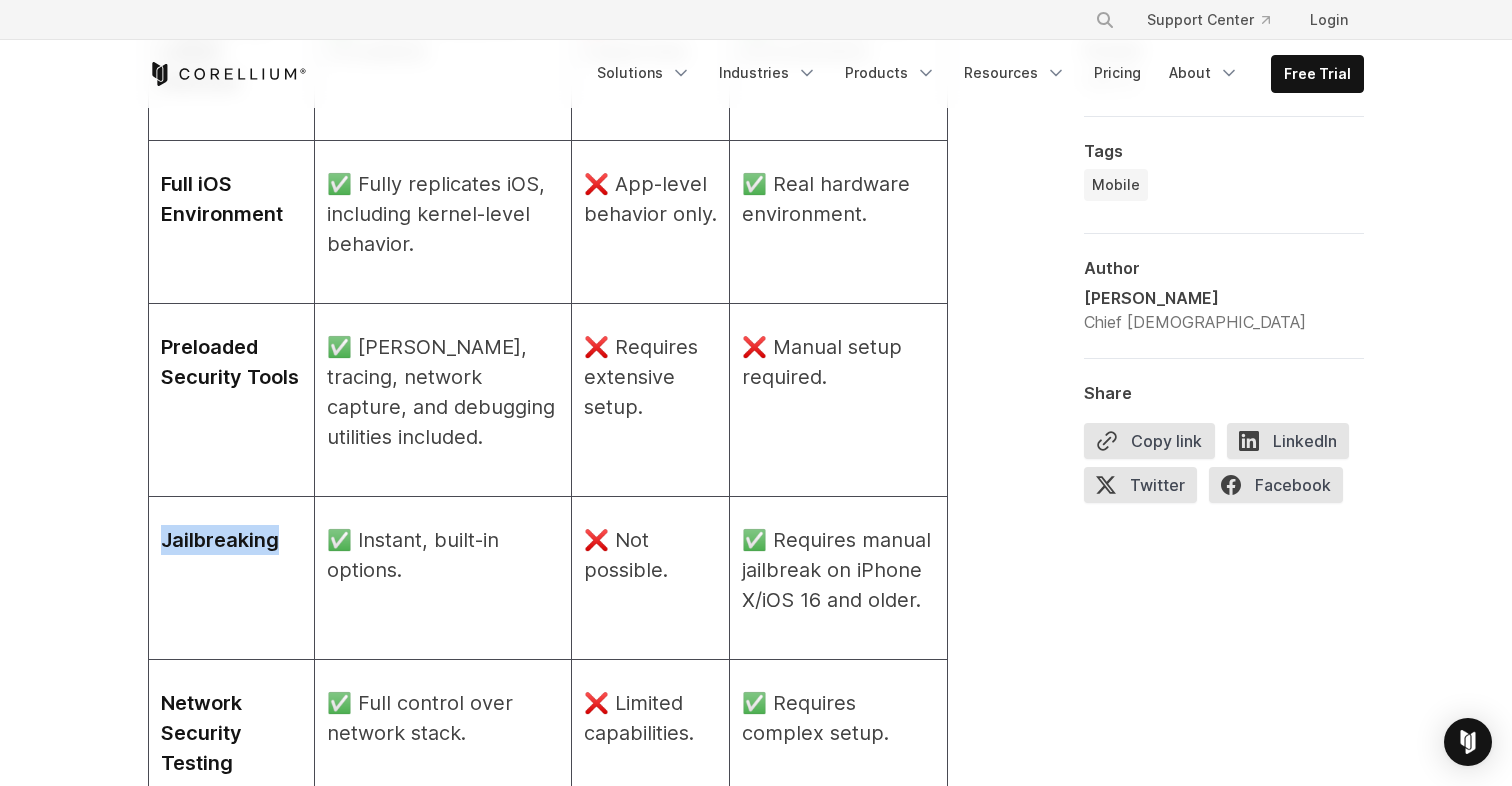 click on "Jailbreaking" at bounding box center (220, 540) 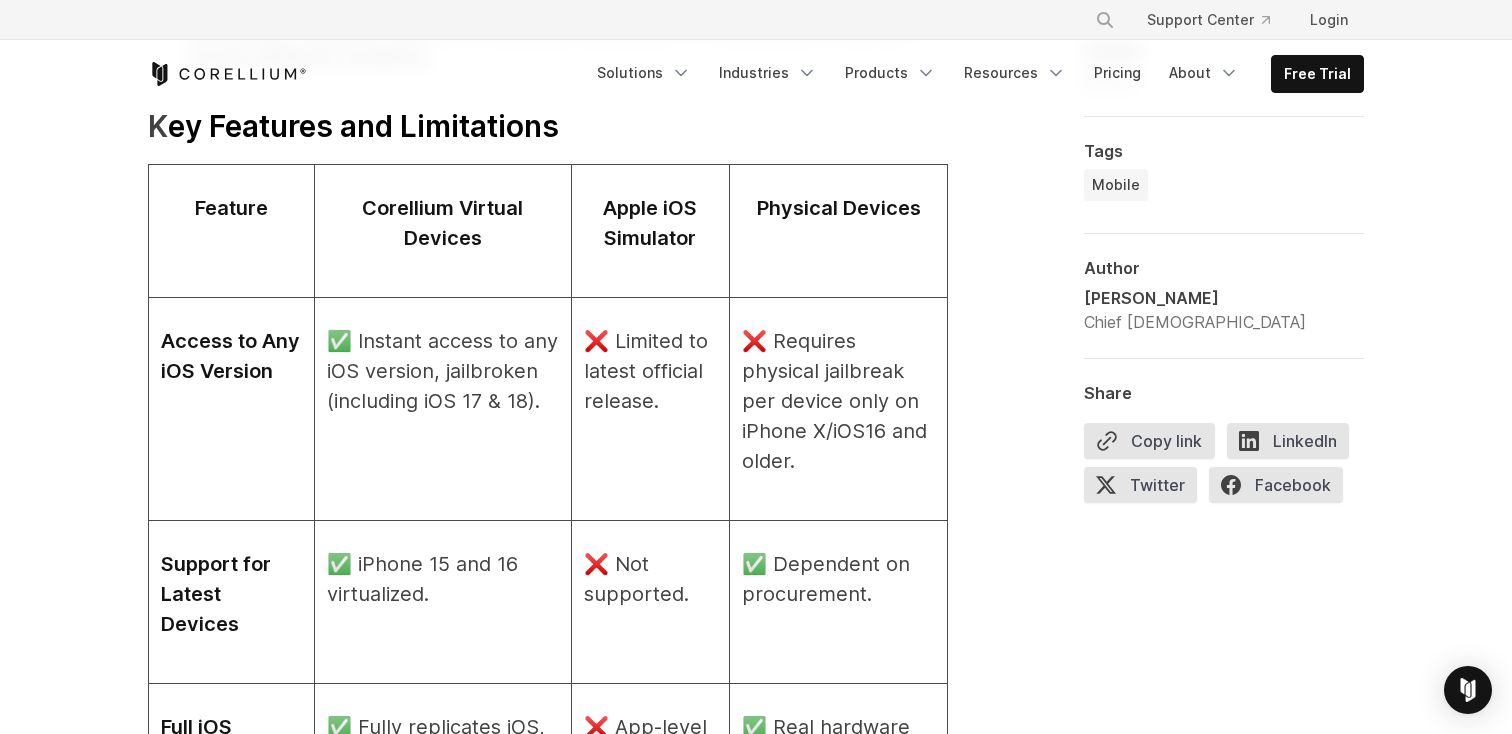 scroll, scrollTop: 2276, scrollLeft: 0, axis: vertical 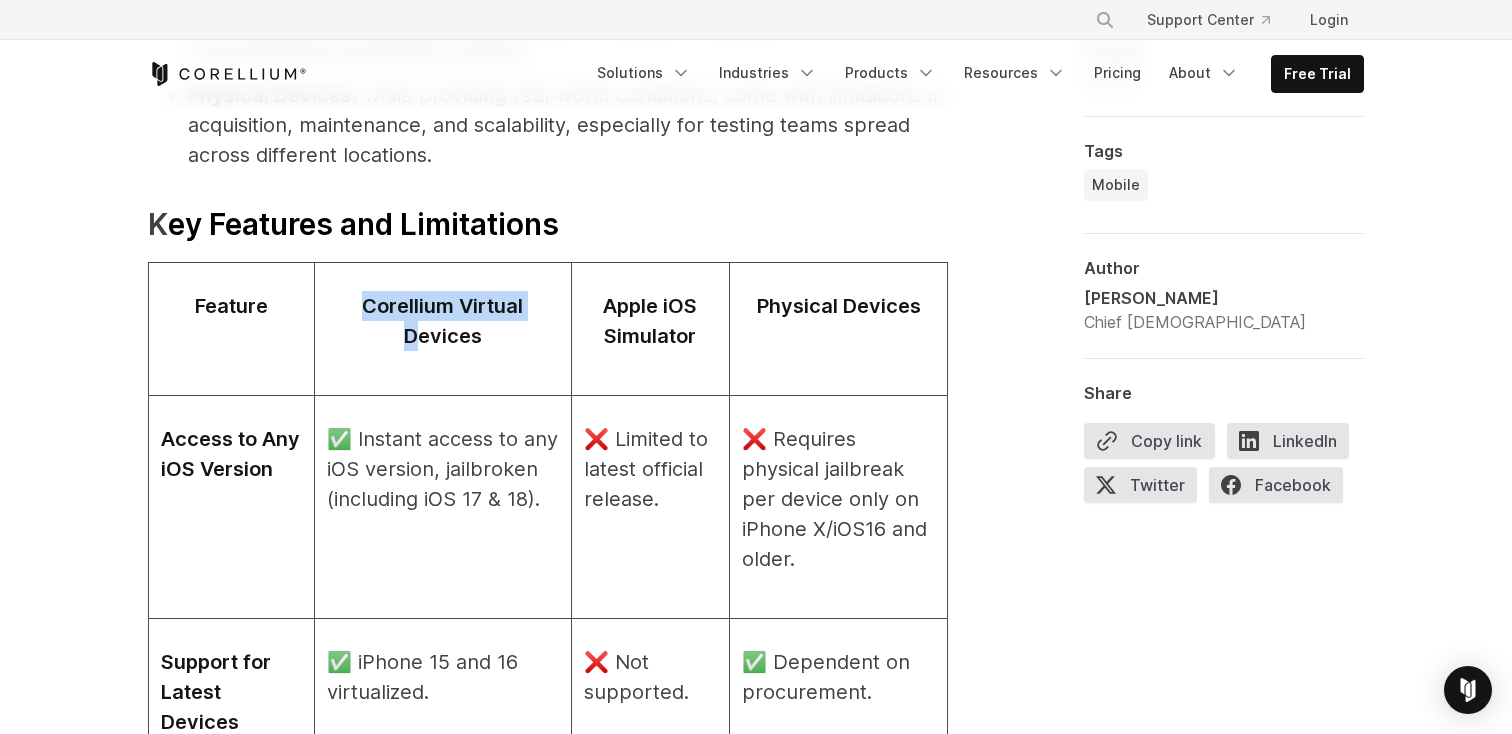 drag, startPoint x: 338, startPoint y: 309, endPoint x: 399, endPoint y: 324, distance: 62.817196 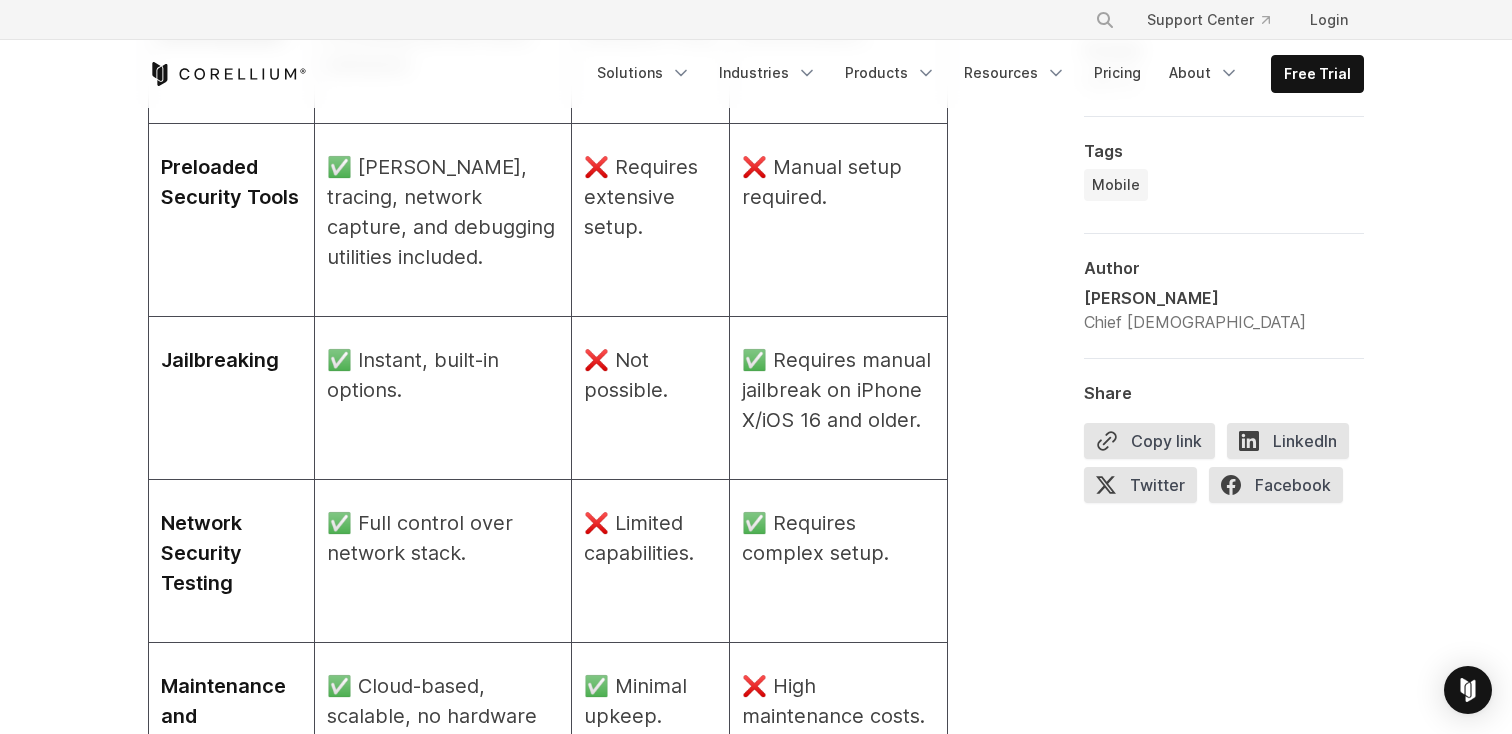 scroll, scrollTop: 3105, scrollLeft: 0, axis: vertical 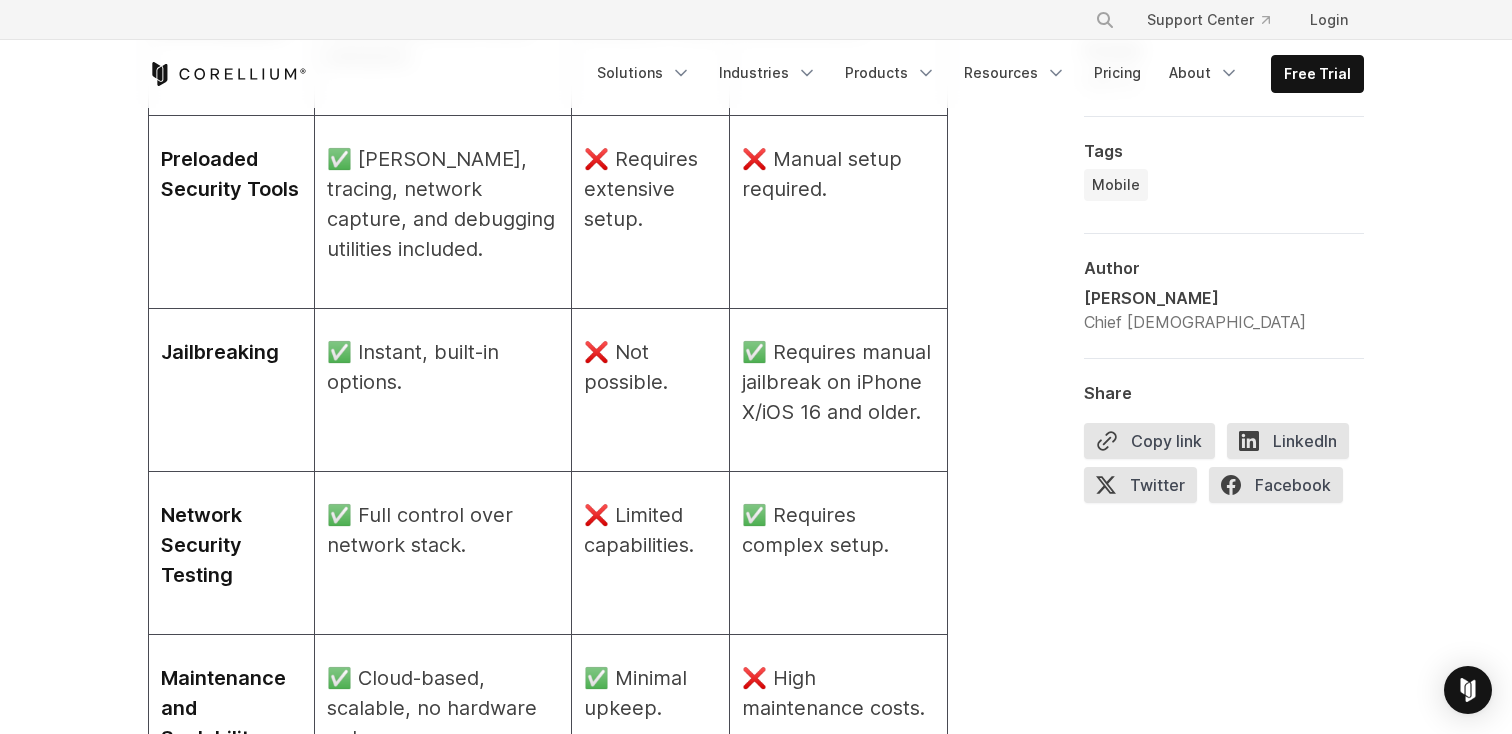 click on "Jailbreaking" at bounding box center [231, 352] 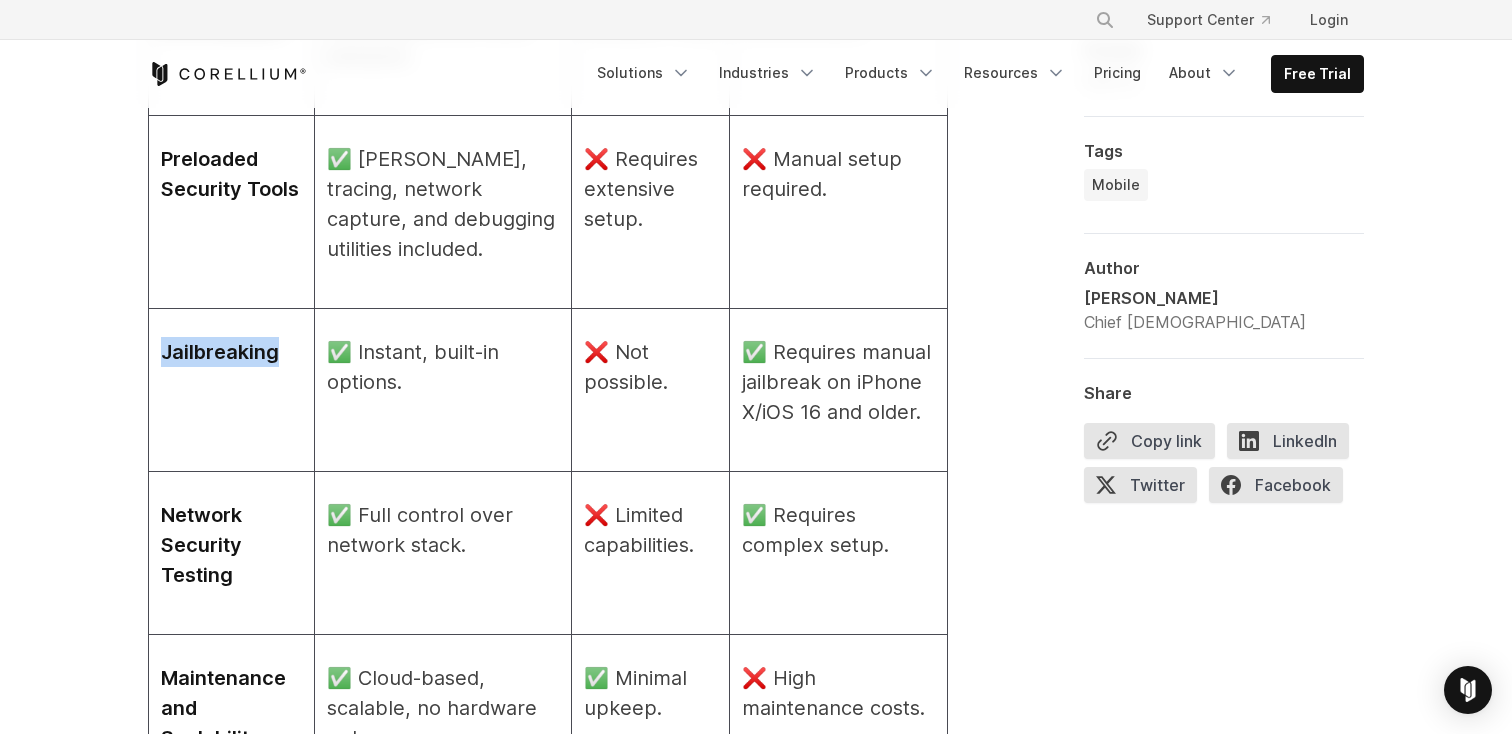 click on "Jailbreaking" at bounding box center [231, 352] 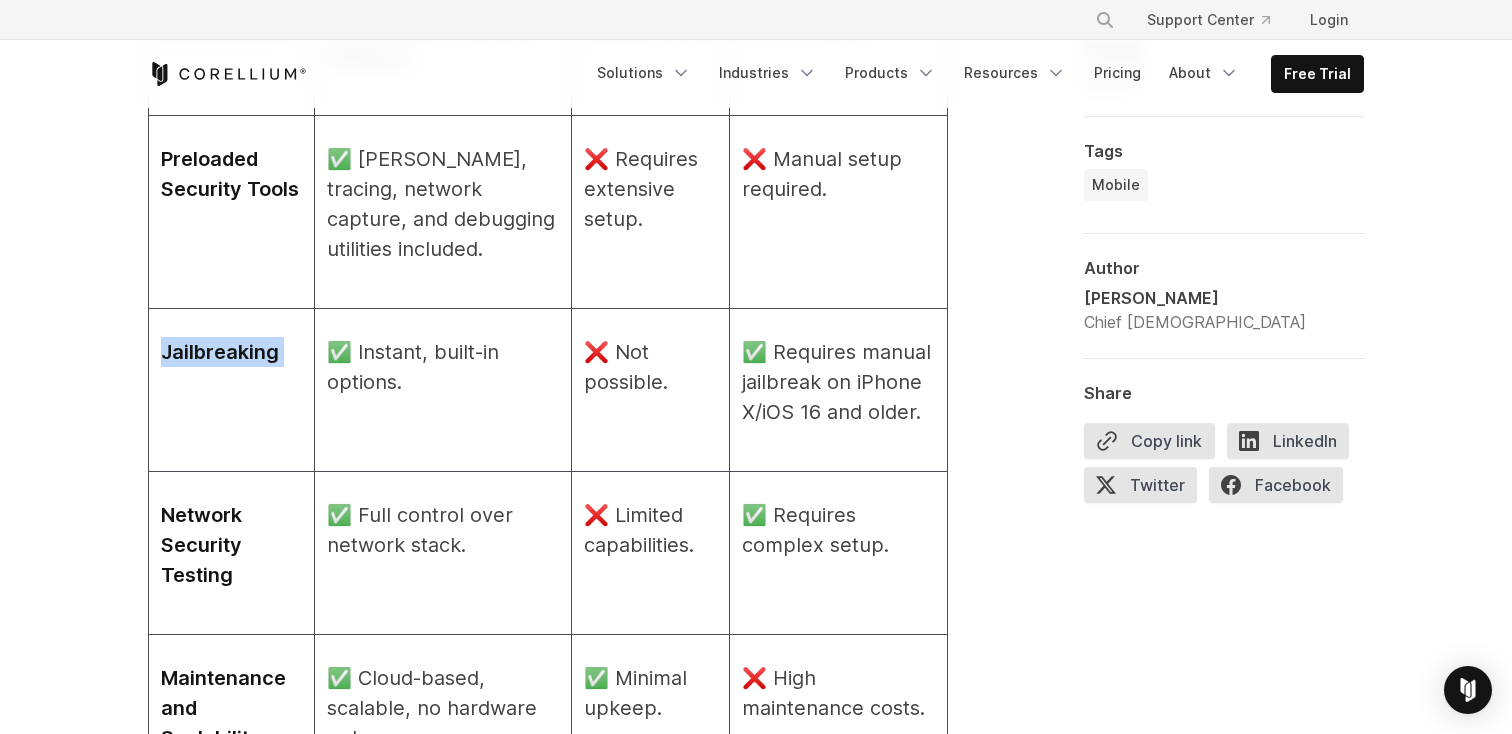 click on "Jailbreaking" at bounding box center (220, 352) 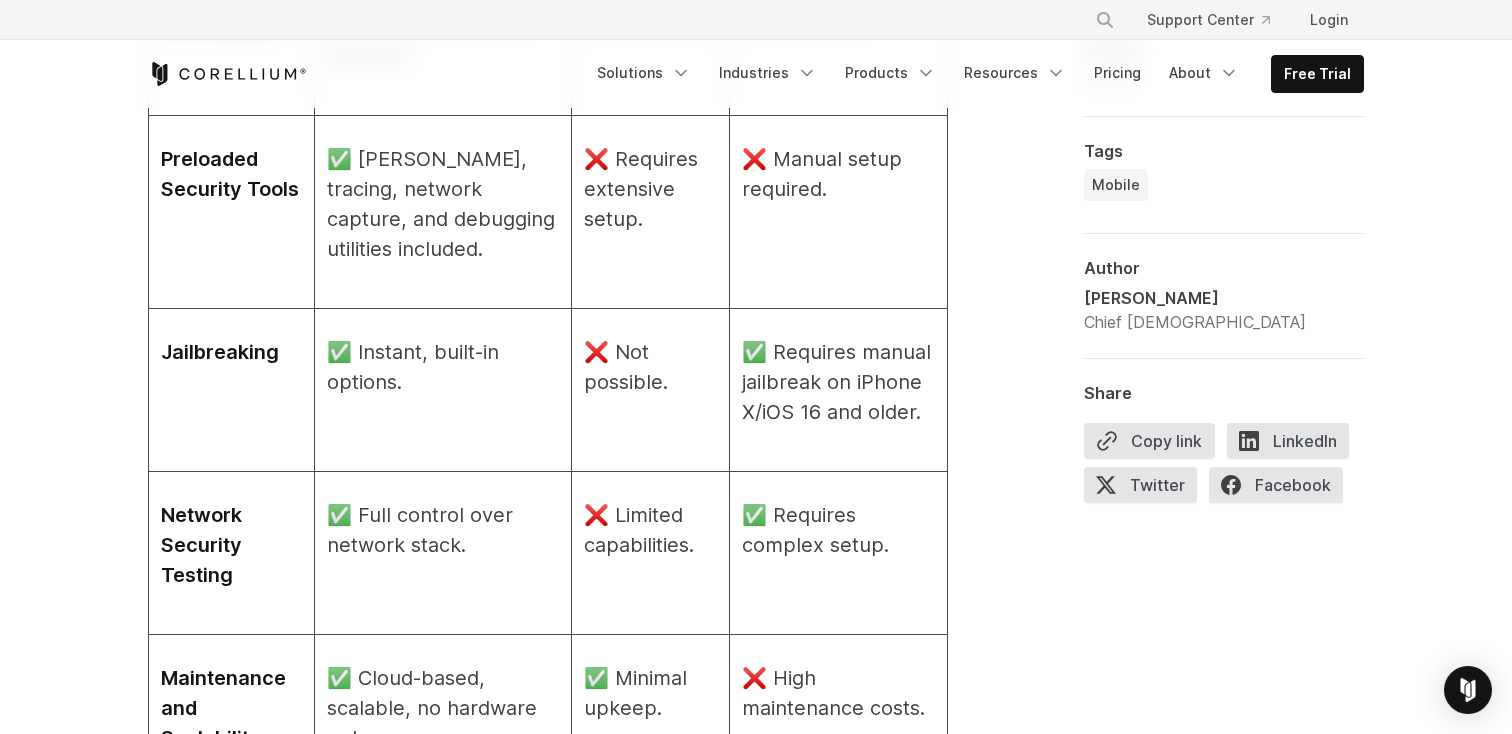 click on "Jailbreaking" at bounding box center [220, 352] 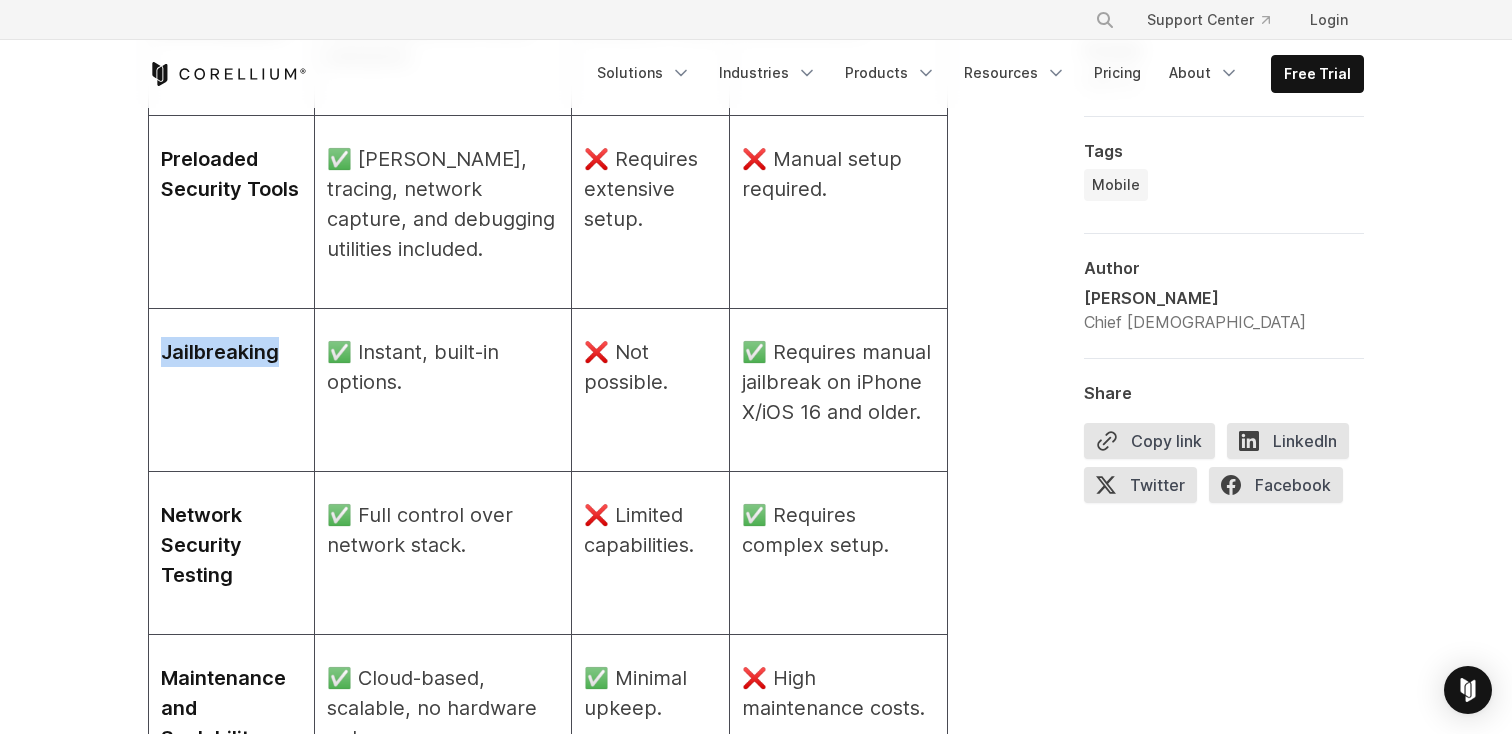 click on "Jailbreaking" at bounding box center [220, 352] 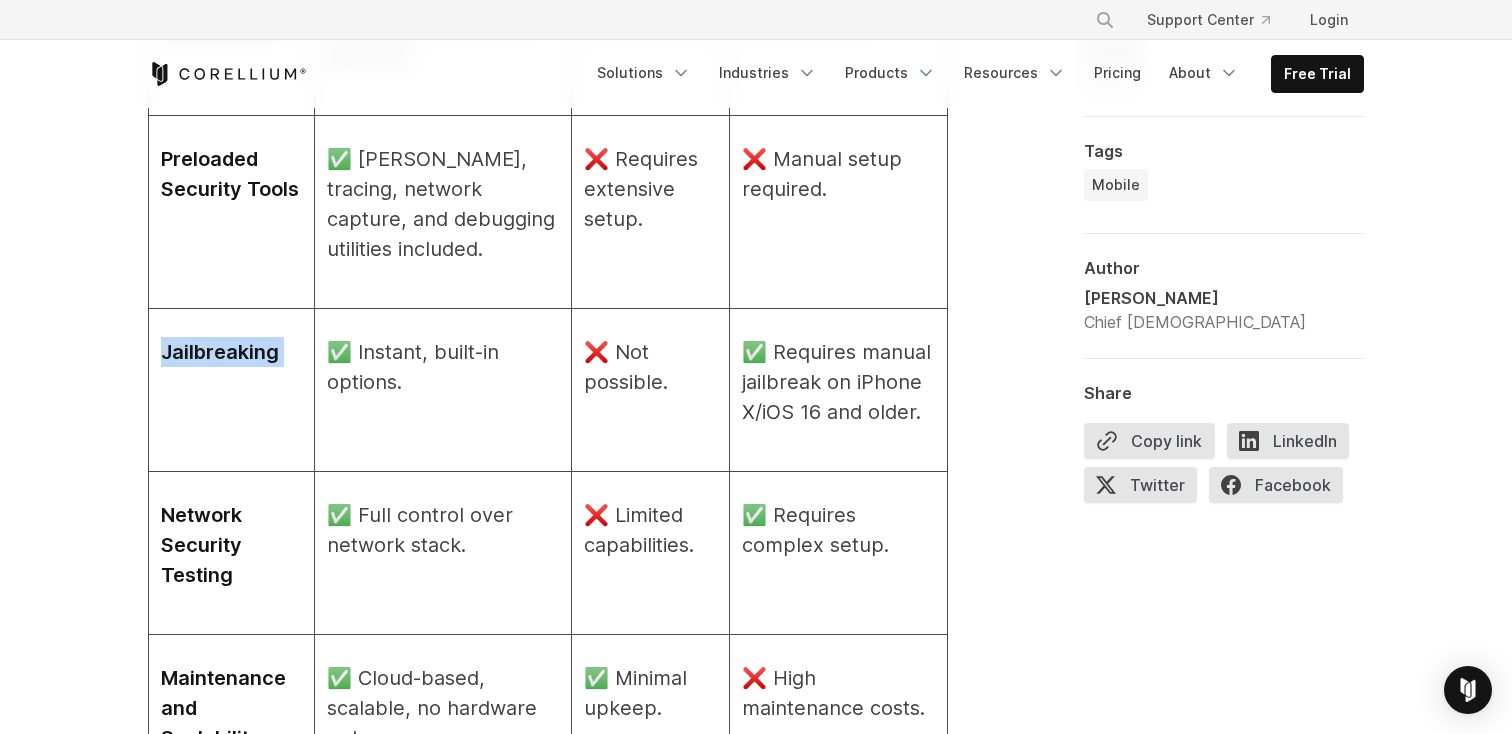 click on "Jailbreaking" at bounding box center (220, 352) 